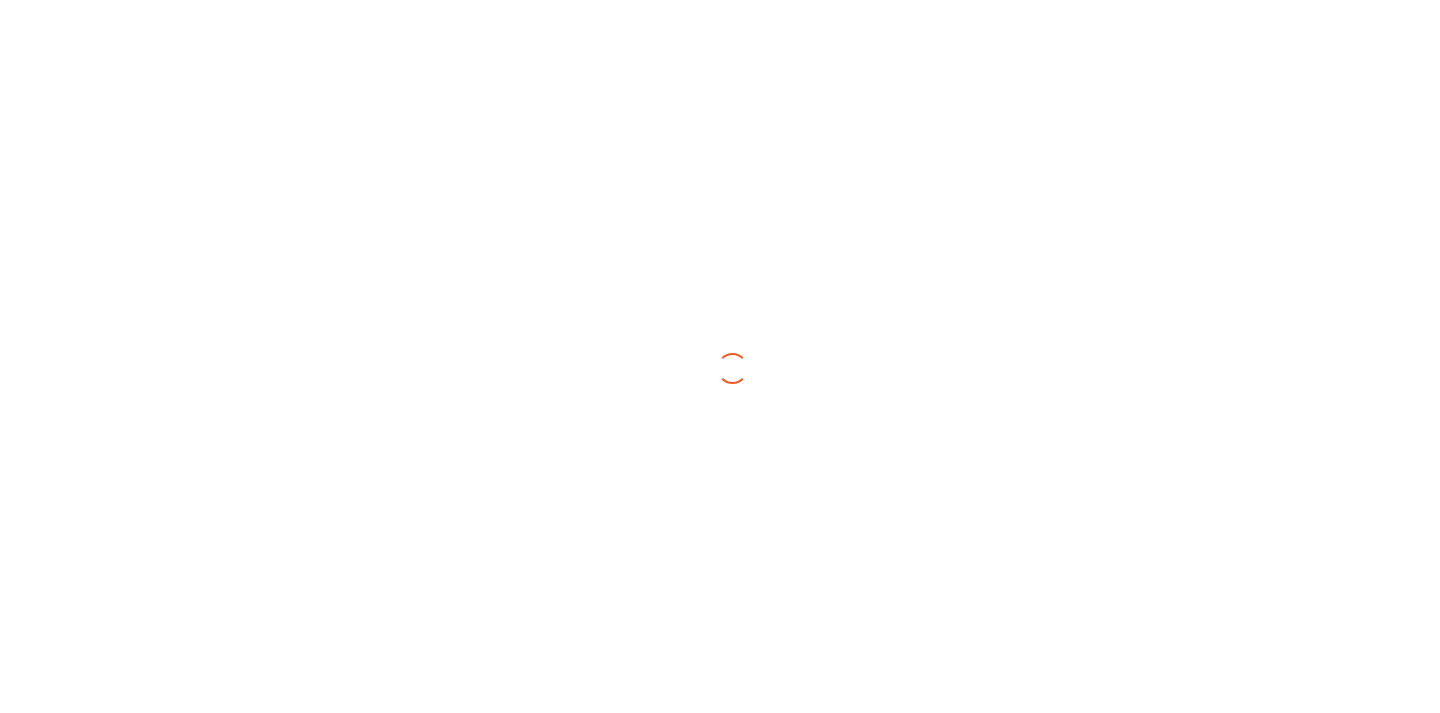 scroll, scrollTop: 0, scrollLeft: 0, axis: both 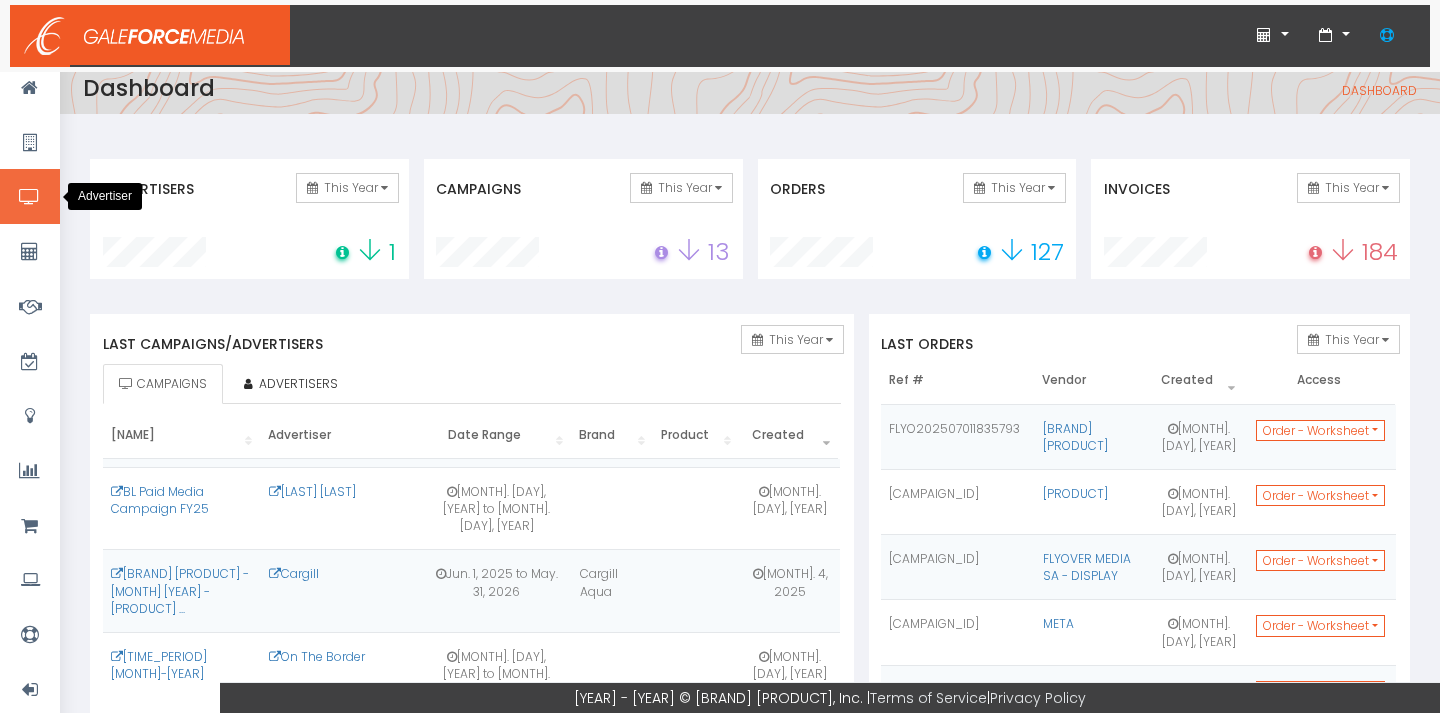 click at bounding box center (29, 197) 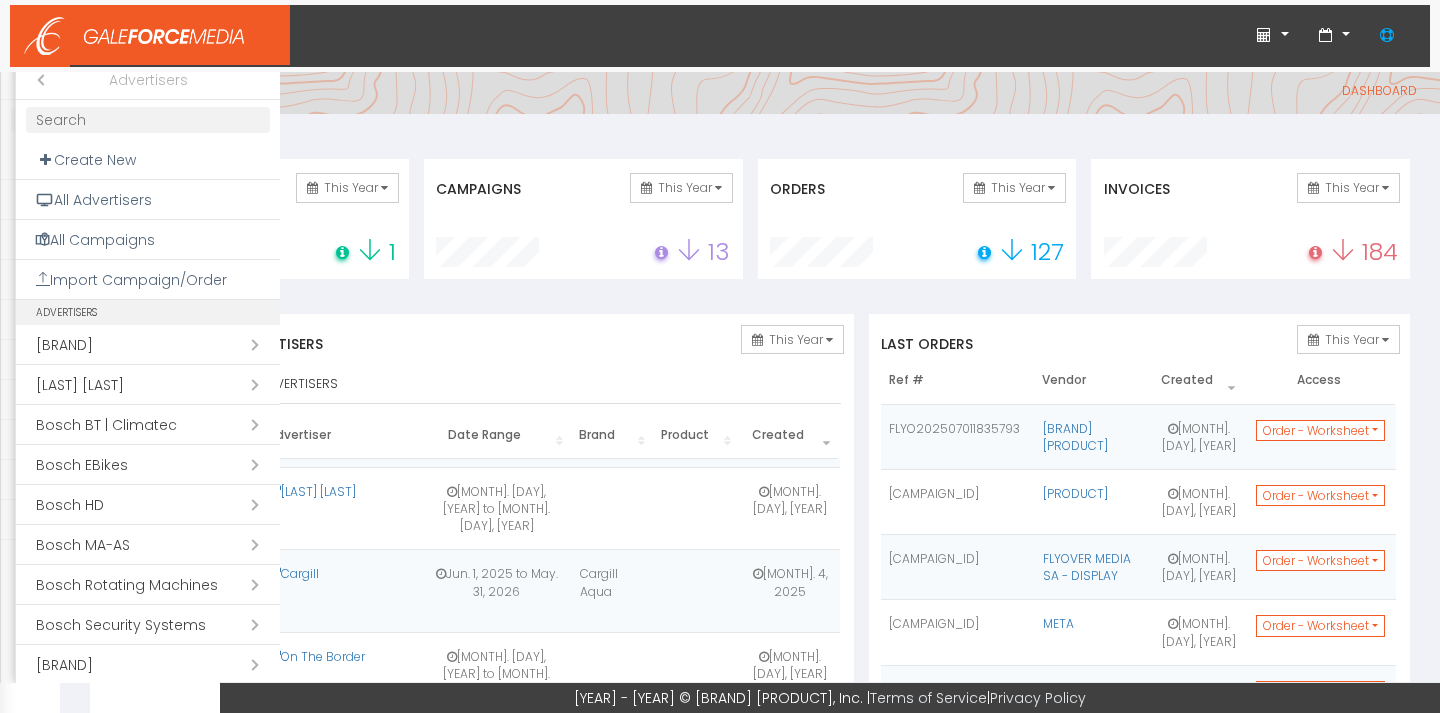 click on "Open submenu ( American National Bank)" at bounding box center (148, 345) 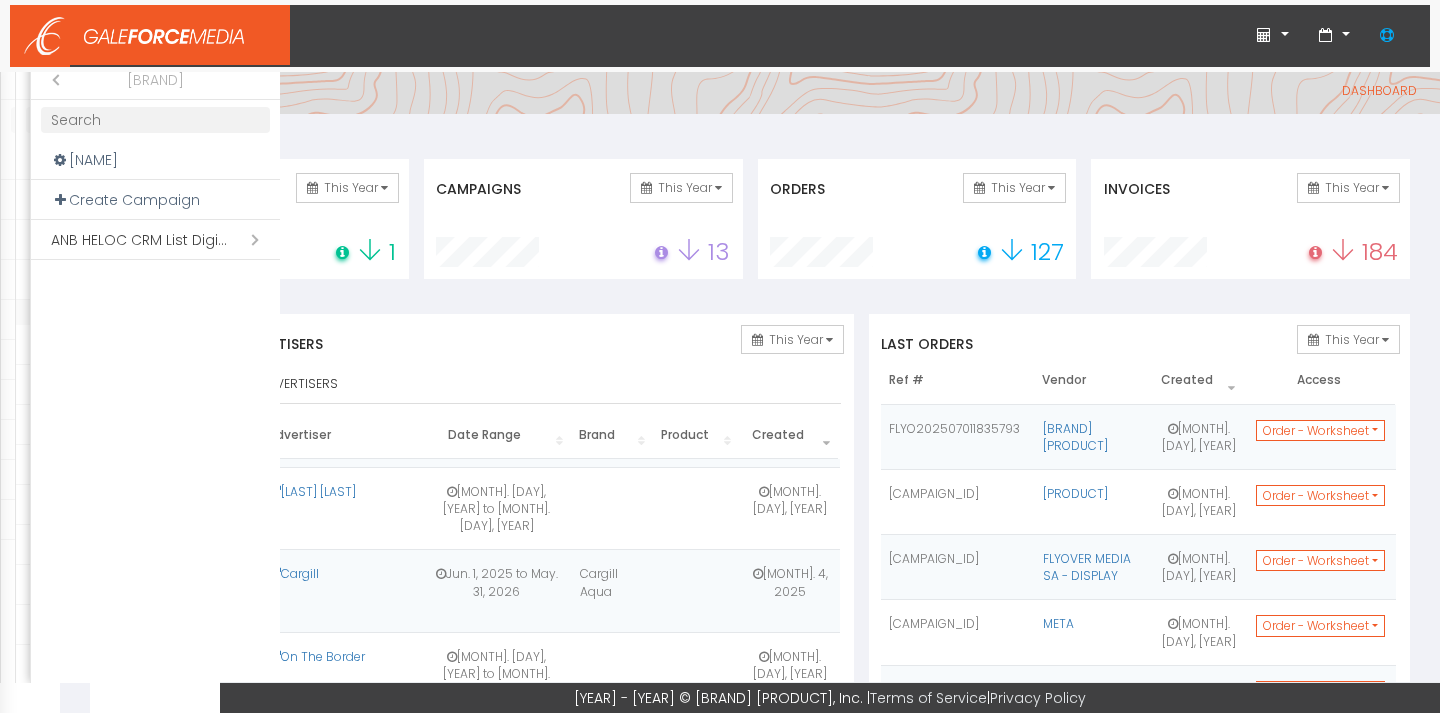 click on "Open submenu (  ANB HELOC CRM List Digital )" at bounding box center [155, 240] 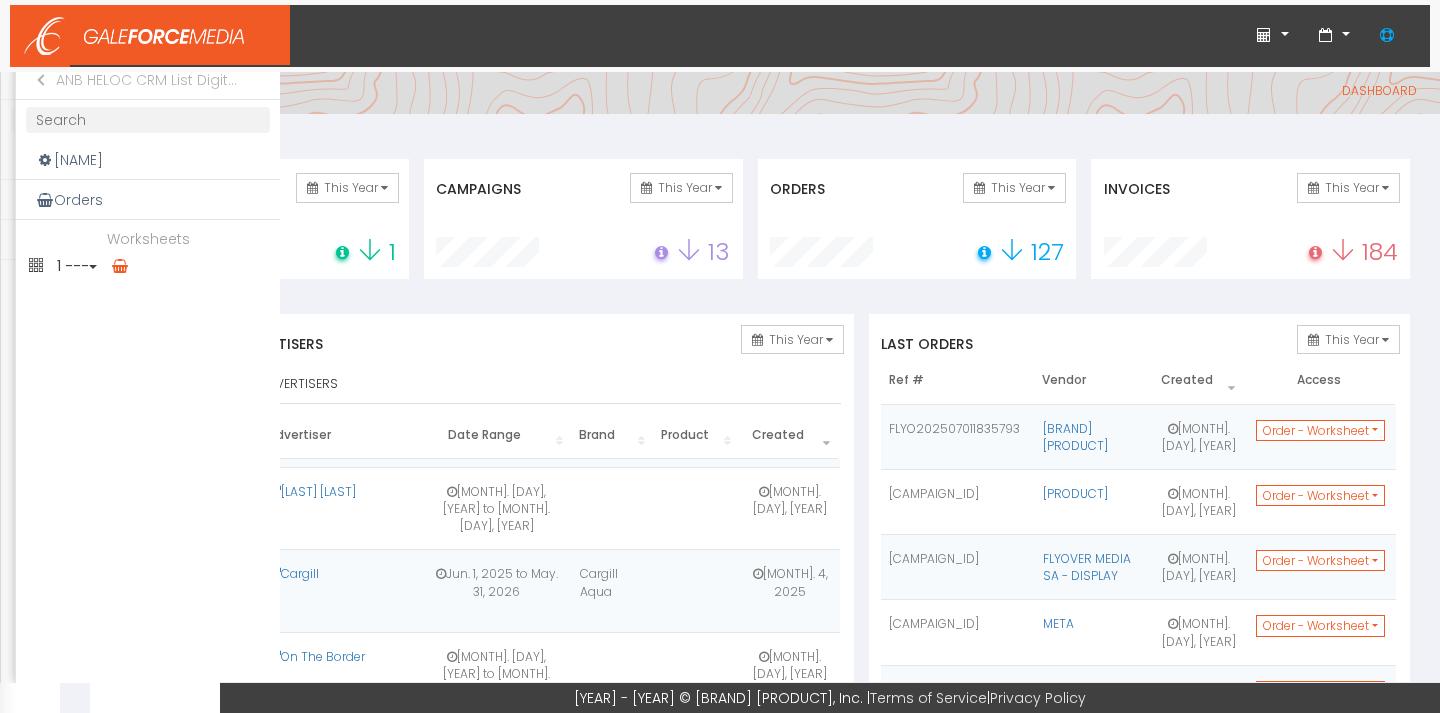 click at bounding box center [120, 266] 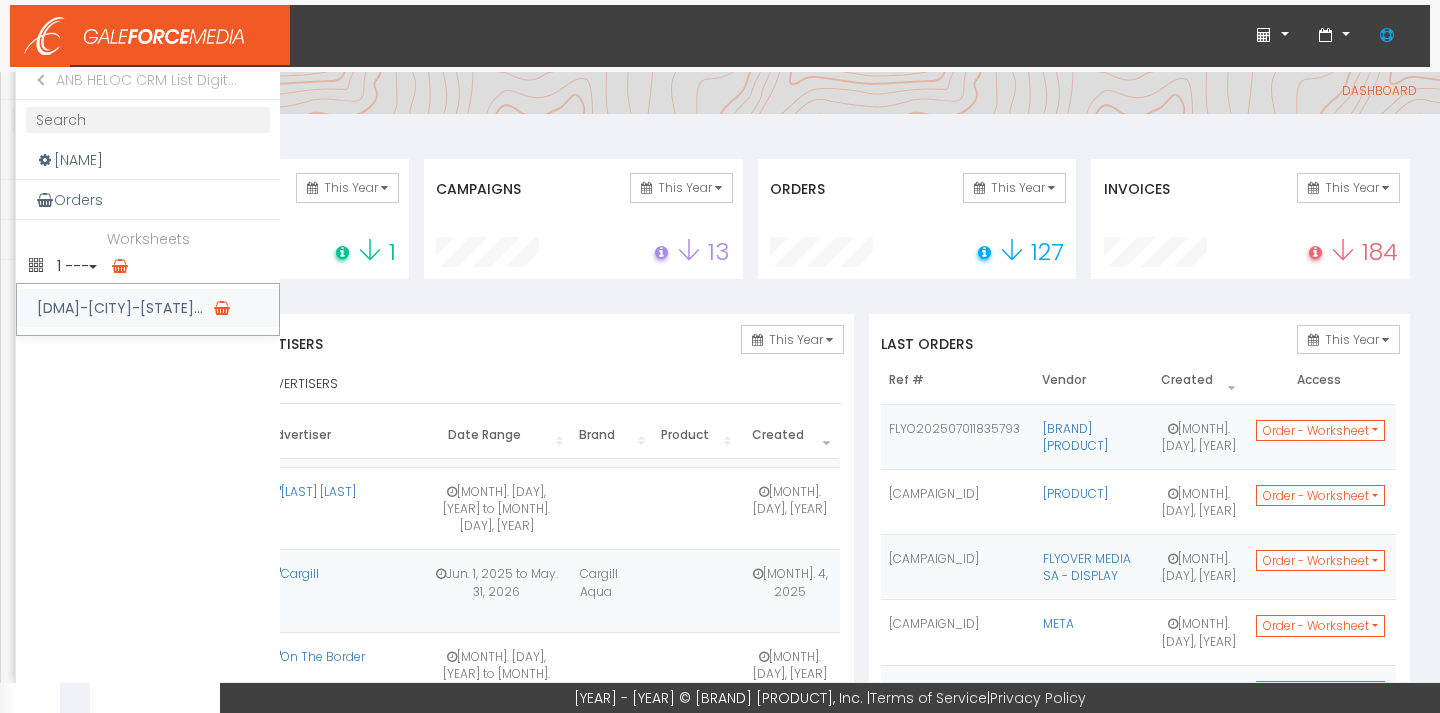 click on "[DMA]-[CITY]-[STATE]..." at bounding box center (148, 308) 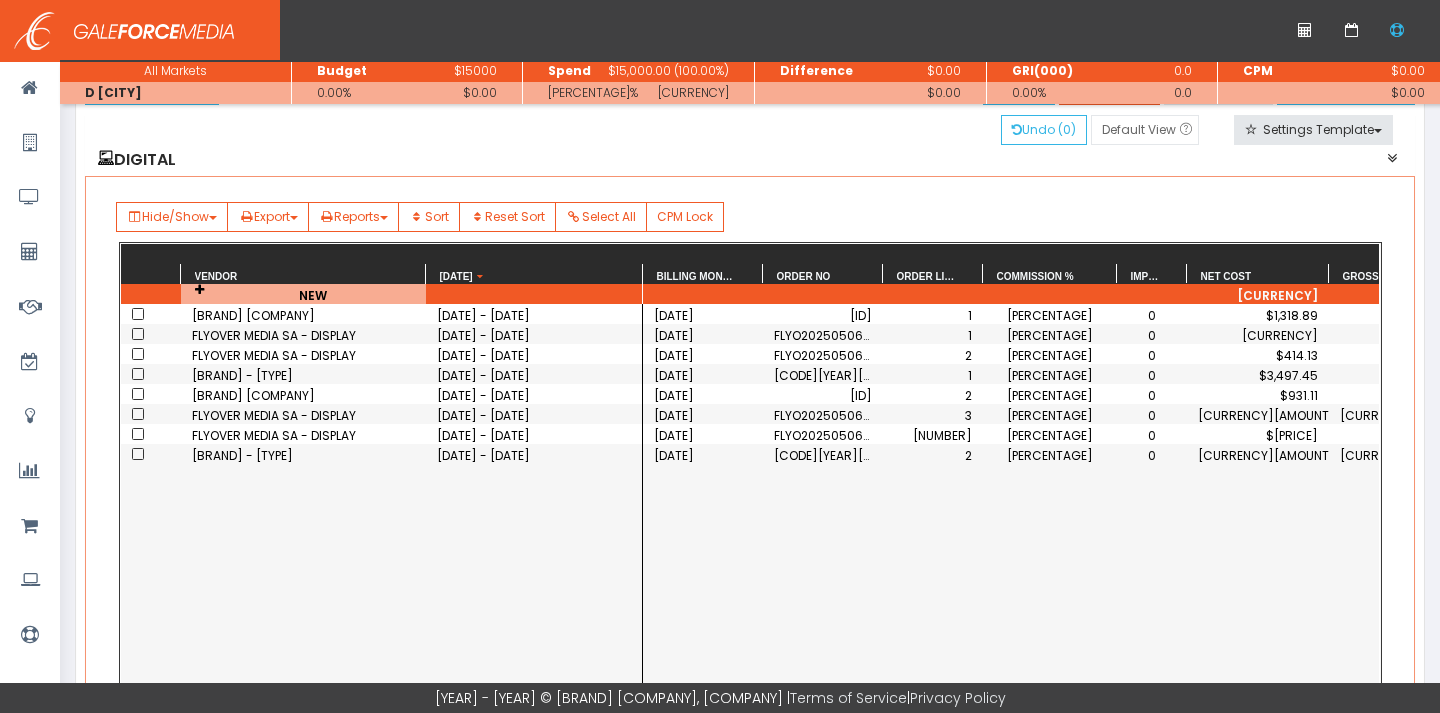 scroll, scrollTop: 203, scrollLeft: 0, axis: vertical 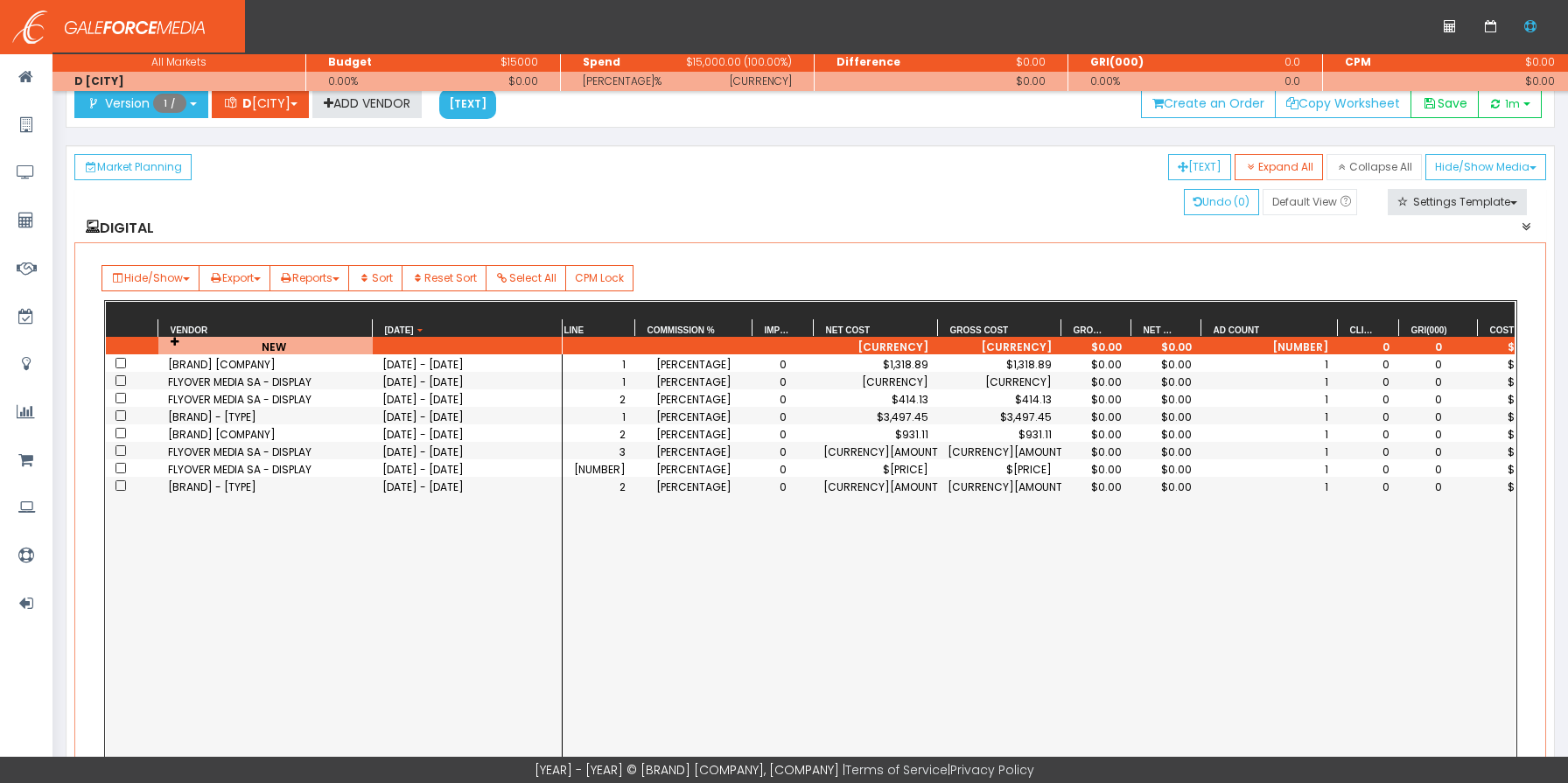 drag, startPoint x: 606, startPoint y: 328, endPoint x: 635, endPoint y: 325, distance: 29.154759 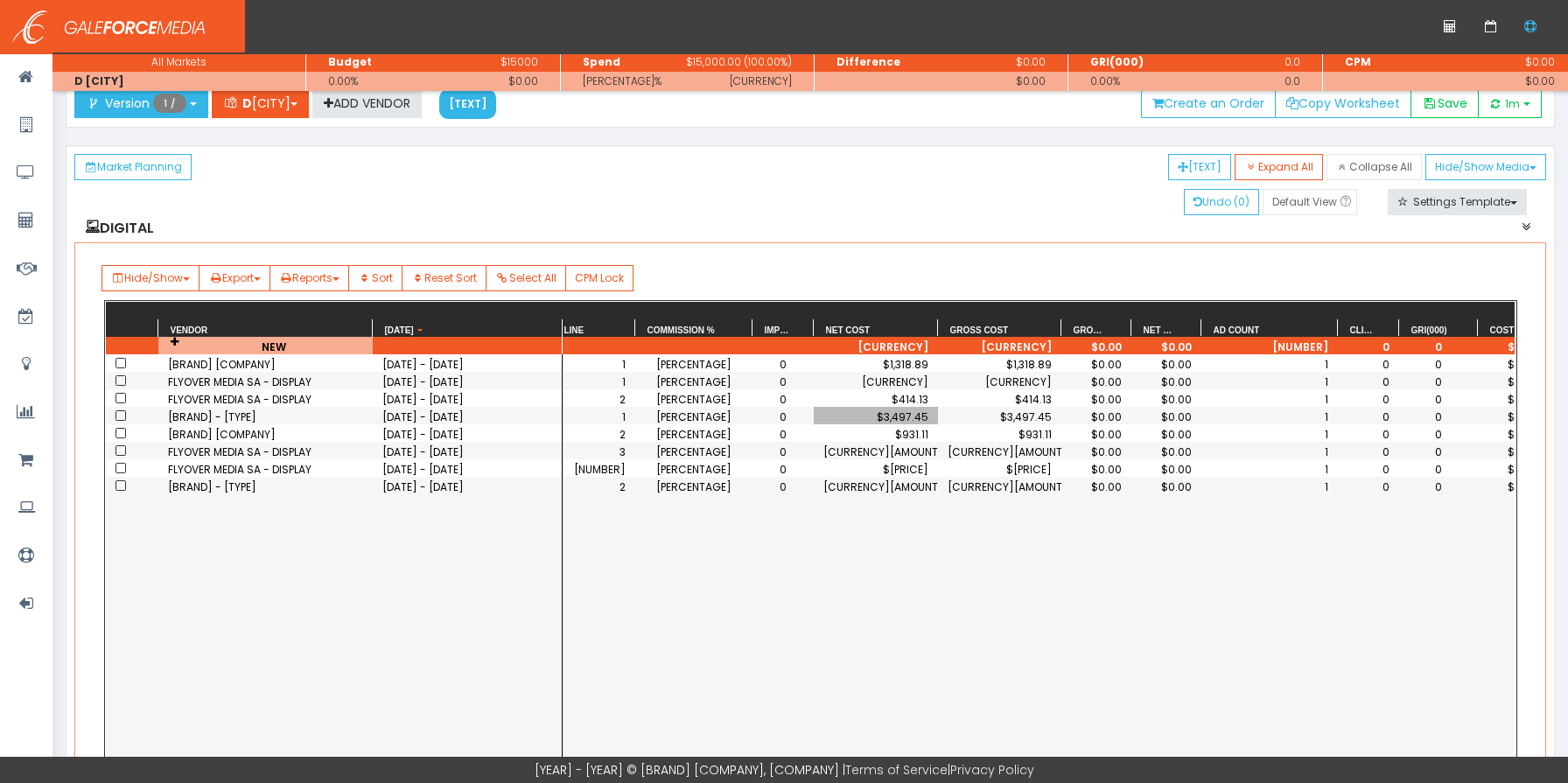 click on "$3,497.45" at bounding box center (876, 416) 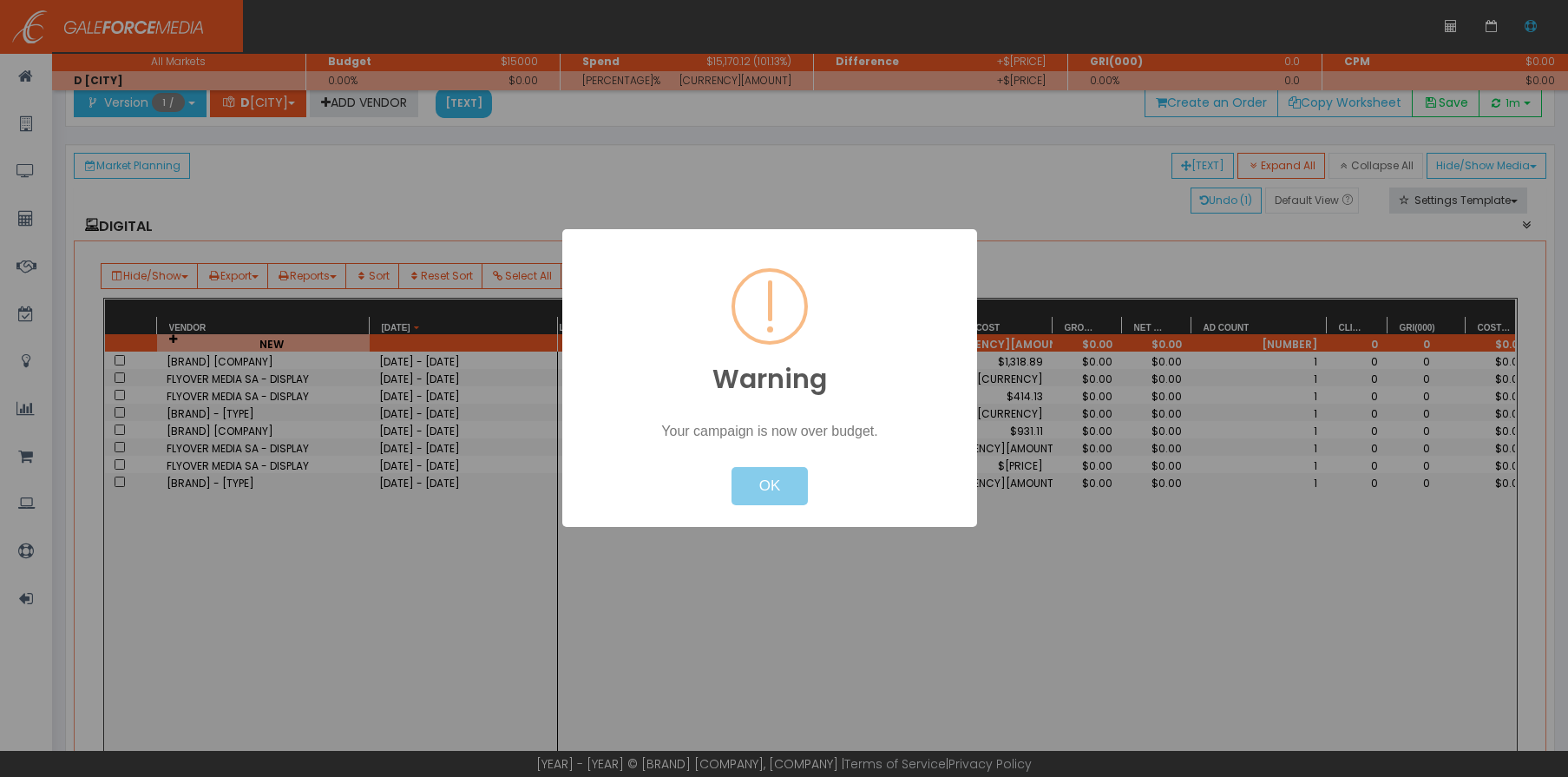 click on "OK" at bounding box center (769, 486) 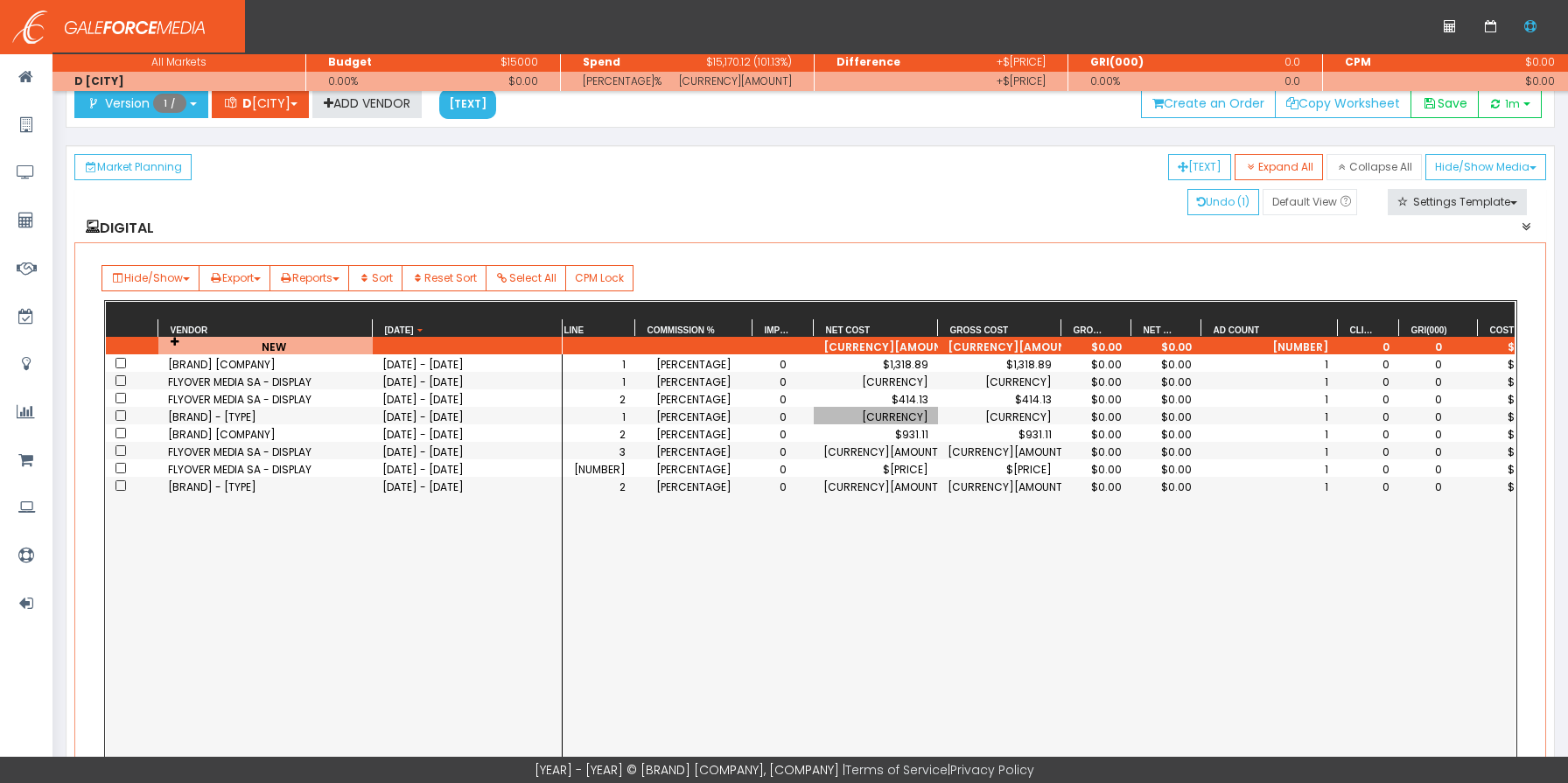 click on "$1,318.89" at bounding box center (876, 364) 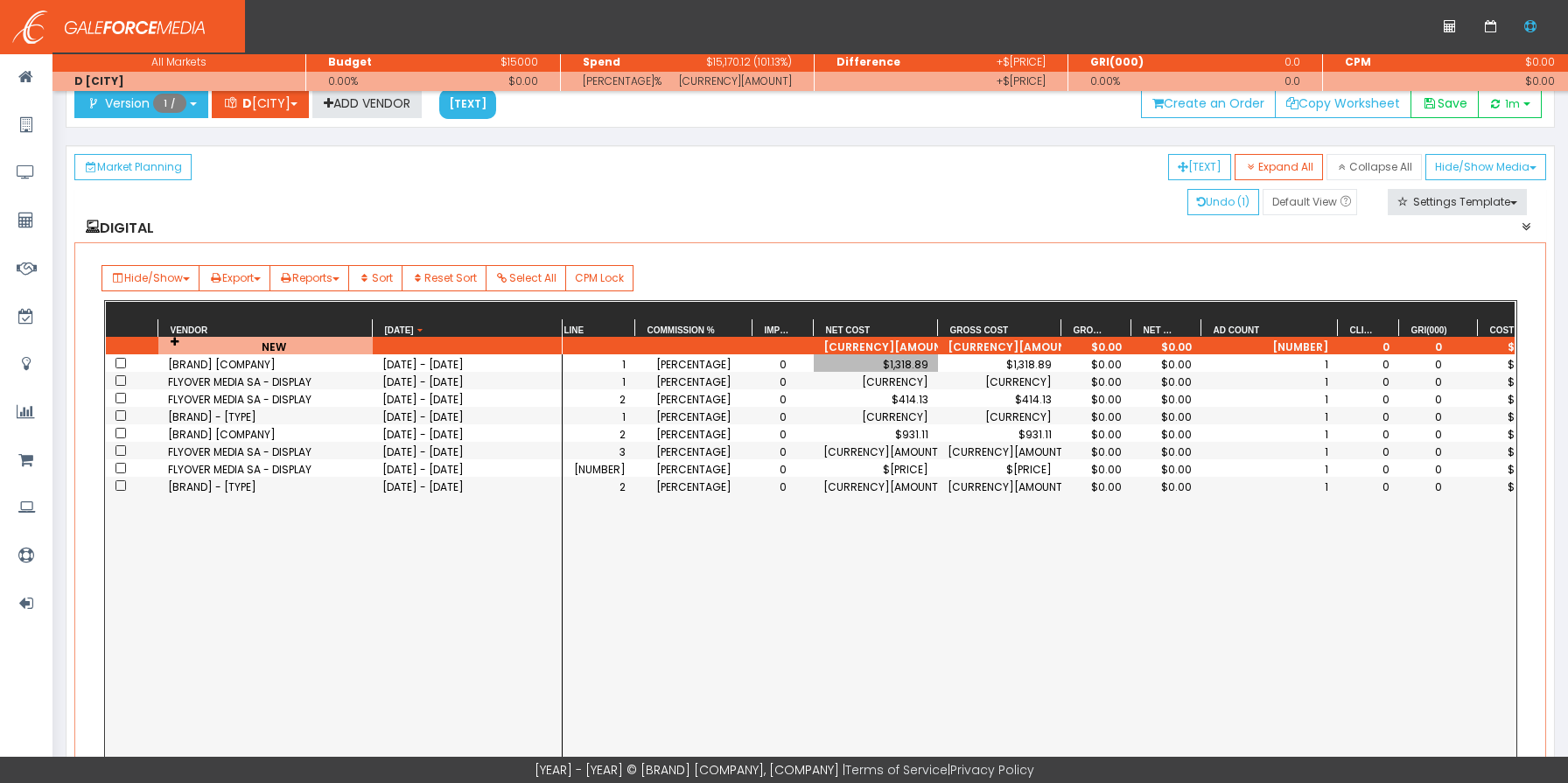 click on "$1,318.89" at bounding box center (876, 364) 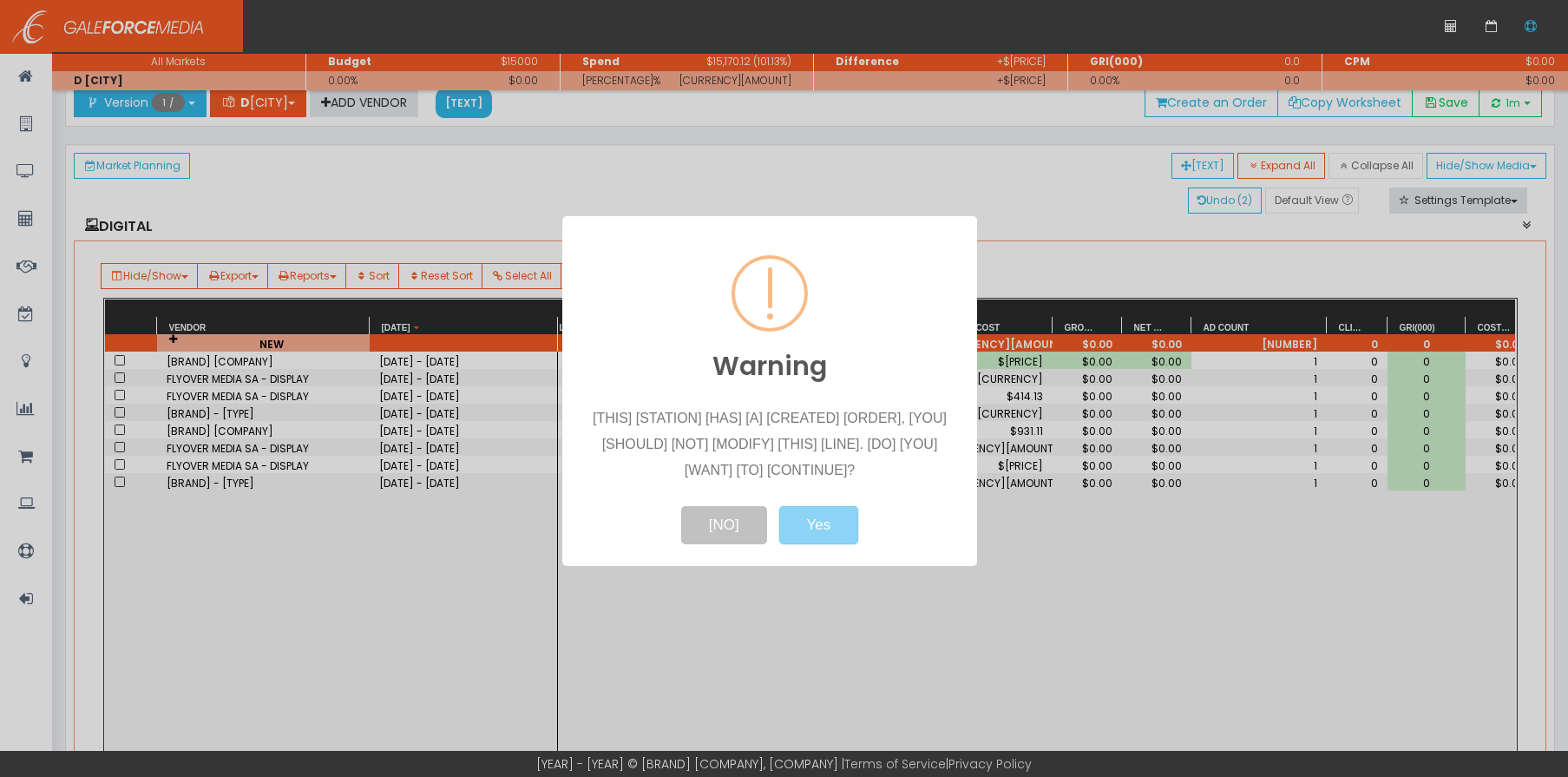 type 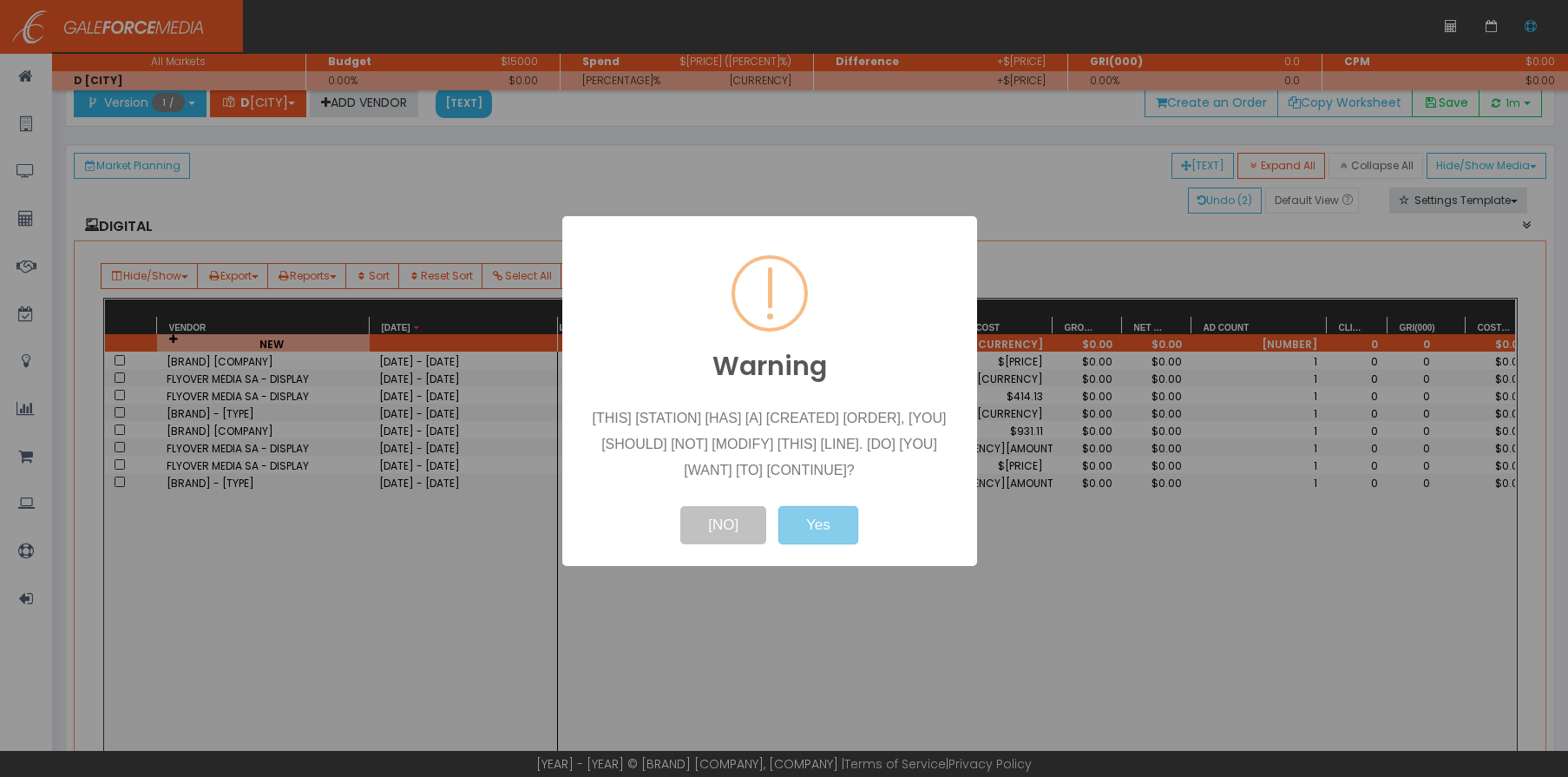 click on "Yes" at bounding box center (818, 525) 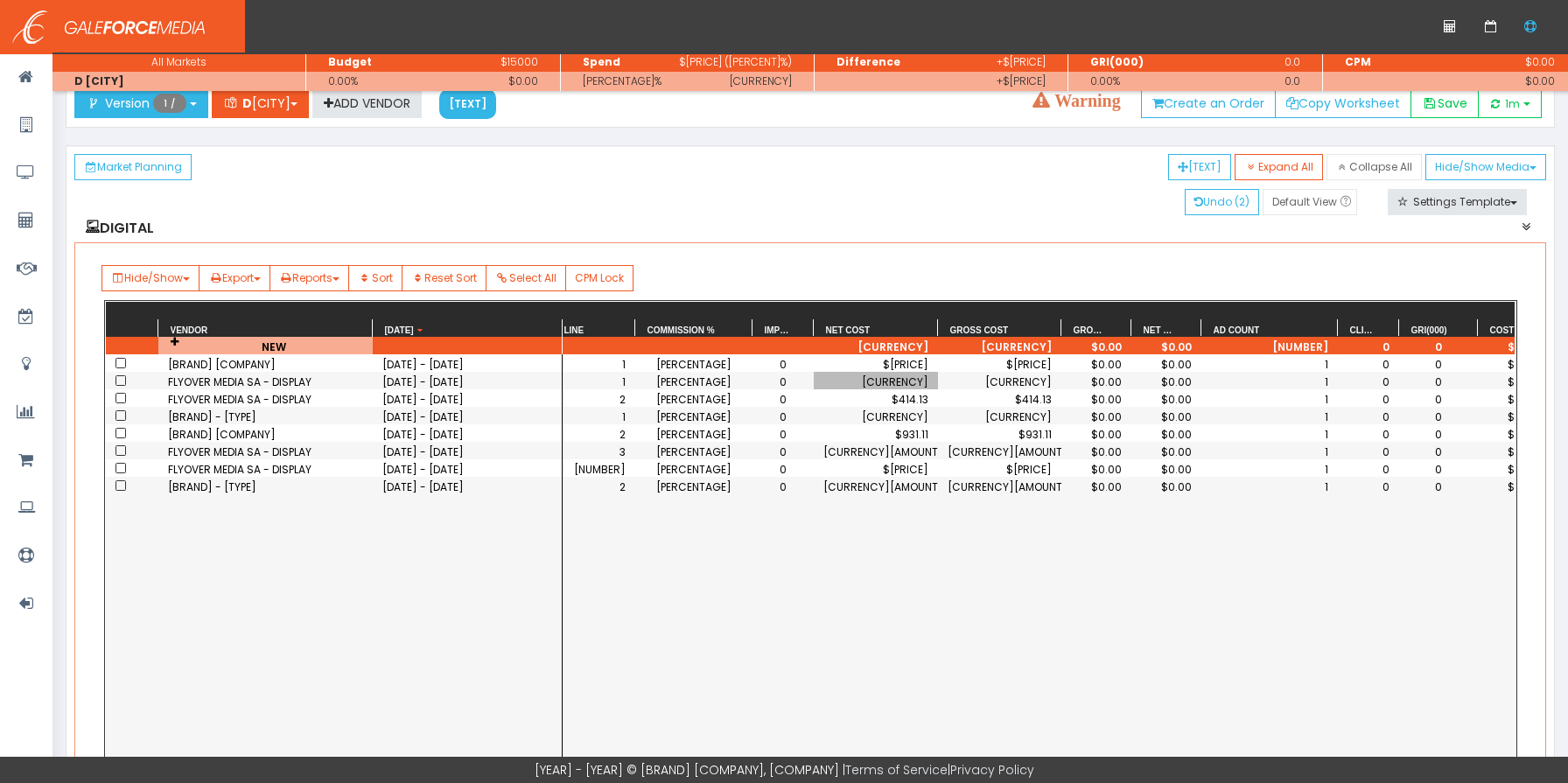 click on "[CURRENCY]" at bounding box center [876, 381] 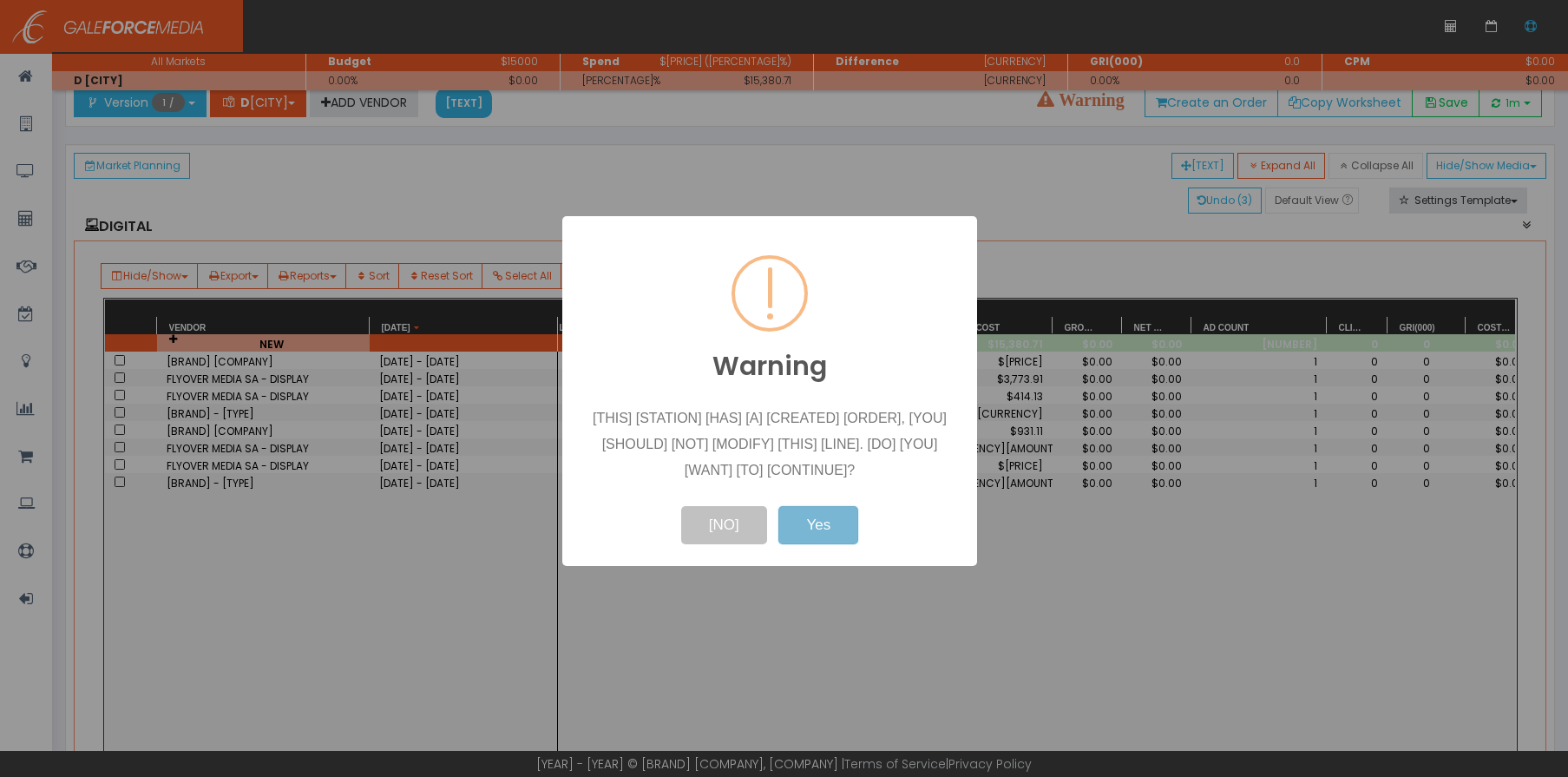 click on "Yes" at bounding box center [818, 525] 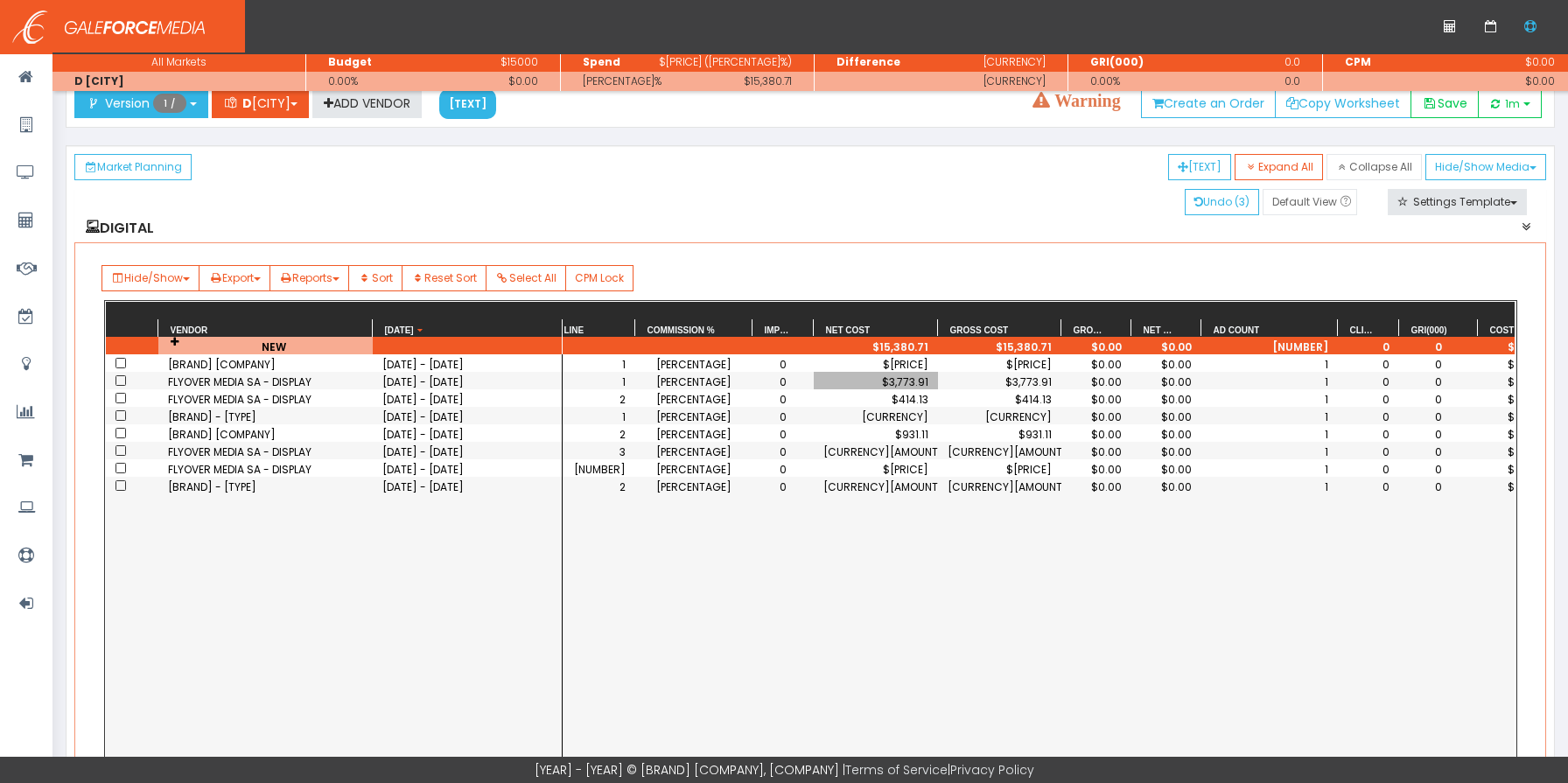 click on "[CURRENCY]" at bounding box center [876, 416] 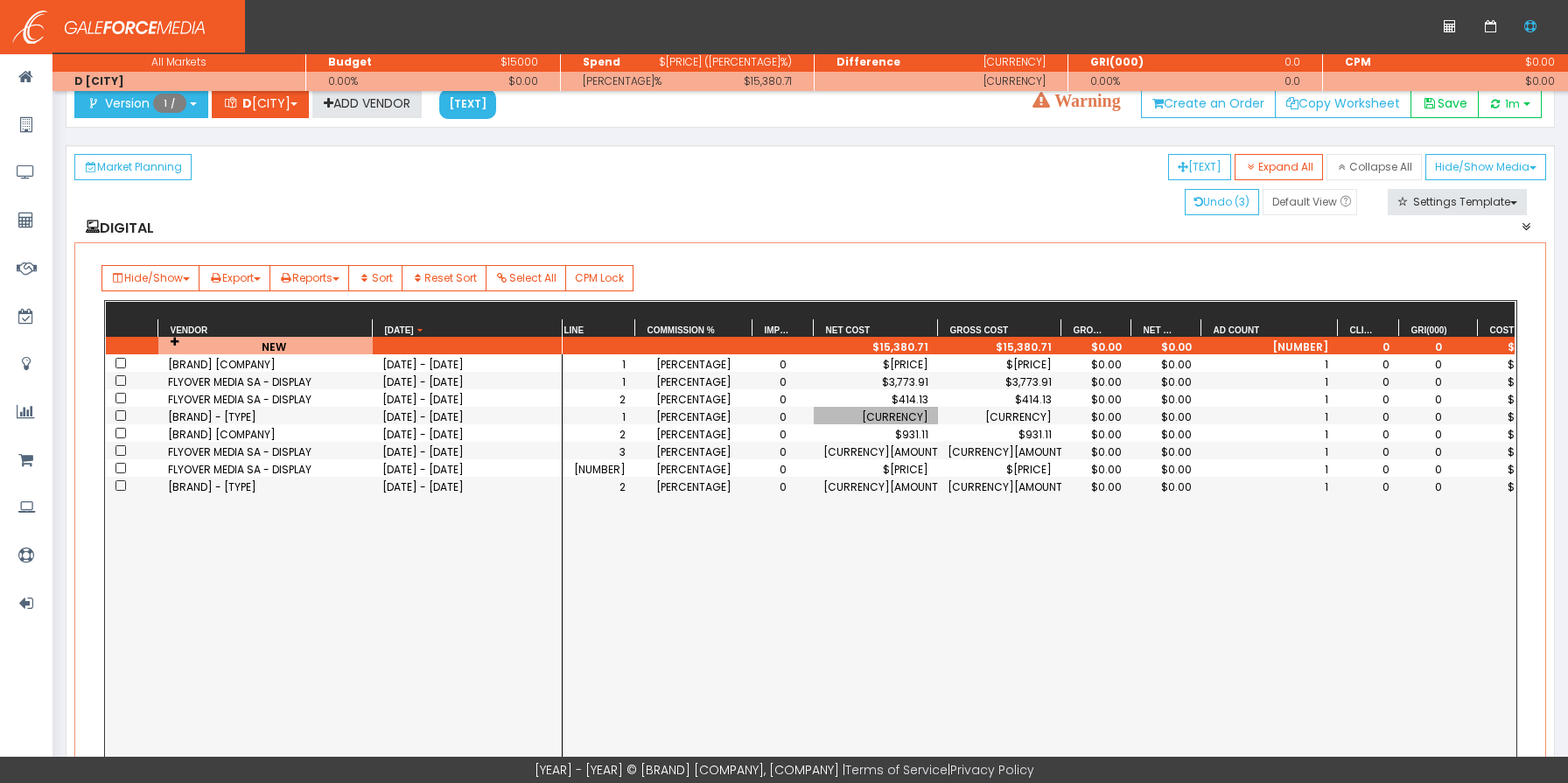 click on "$414.13" at bounding box center (876, 364) 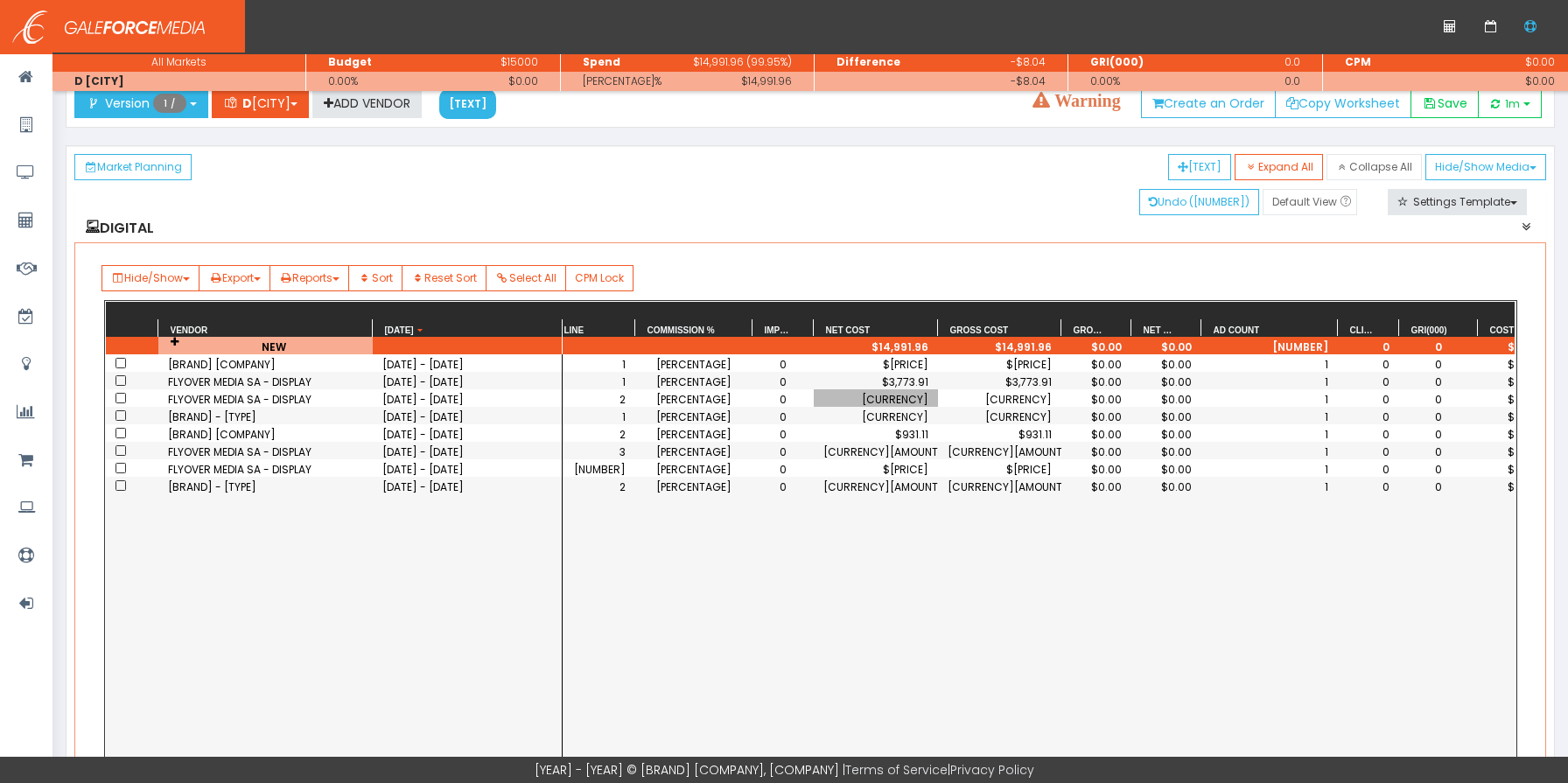 click on "$0.00 0 0 1 $0.00 $0.00 1 0.0000 0 $1,317.68 $1,317.68 $0.00 0 0 1 $0.00 $0.00 1 0.0000 0 $3,773.91 $3,773.91 $0.00 0 0 1 $0.00 $0.00 2 0.0000 0 $25.38 $25.38 $0.00 0 0 1 $0.00 $0.00 1 0.0000 0 $3,667.57 $3,667.57 $0.00 0 0 1 $0.00 $0.00 2 0.0000 0 $931.11 $931.11 $0.00 0 0 1 $0.00 $0.00 3 0.0000 0 $10.87 $10.87 $0.00 0 0 1 $0.00 $0.00 4 0.0000 0 $2,600.39 $2,600.39 $0.00 0 0 1 $0.00 $0.00 2 0.0000 0 $2,665.05 $2,665.05" at bounding box center (1039, 591) 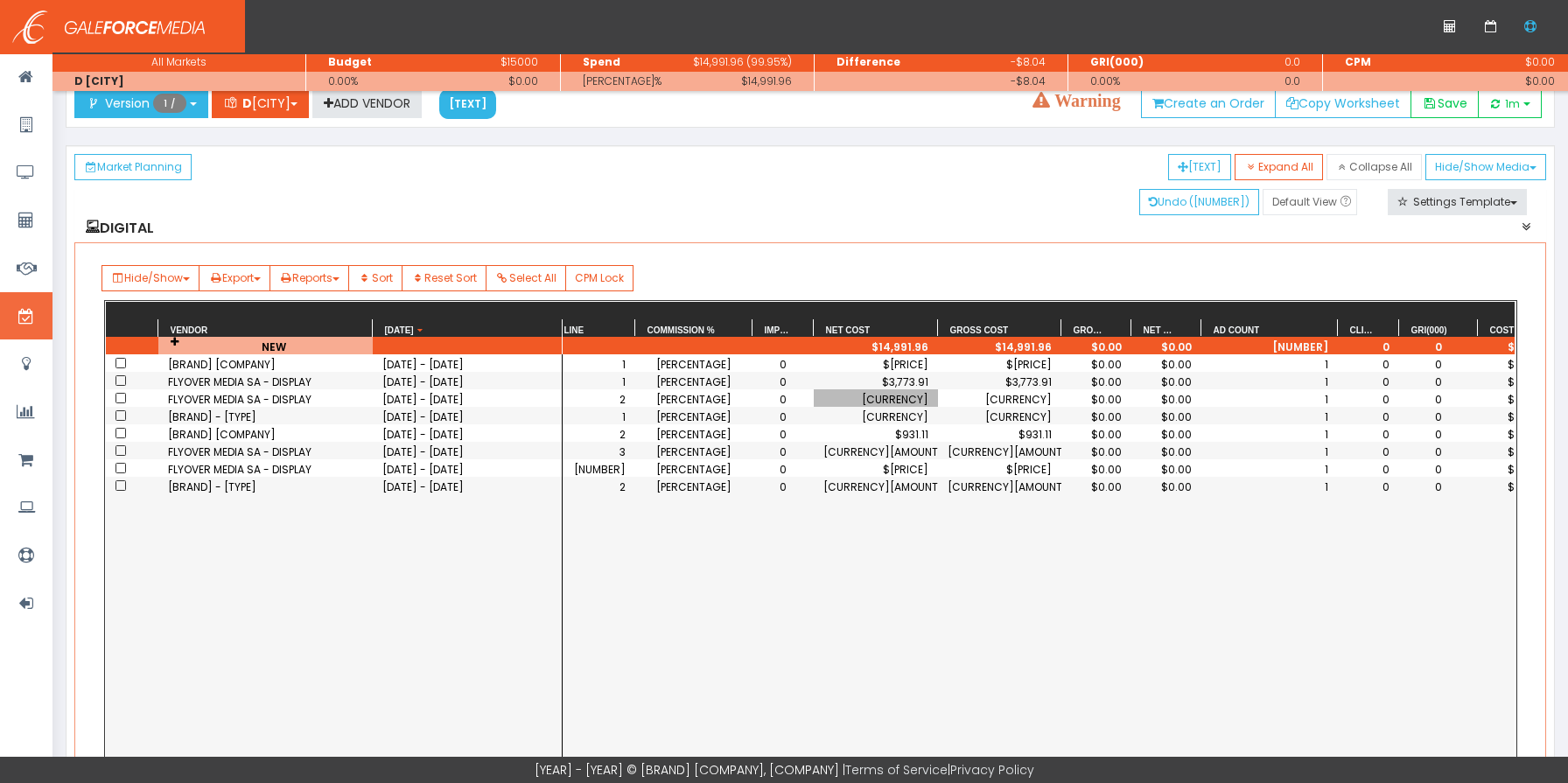 scroll, scrollTop: 0, scrollLeft: 0, axis: both 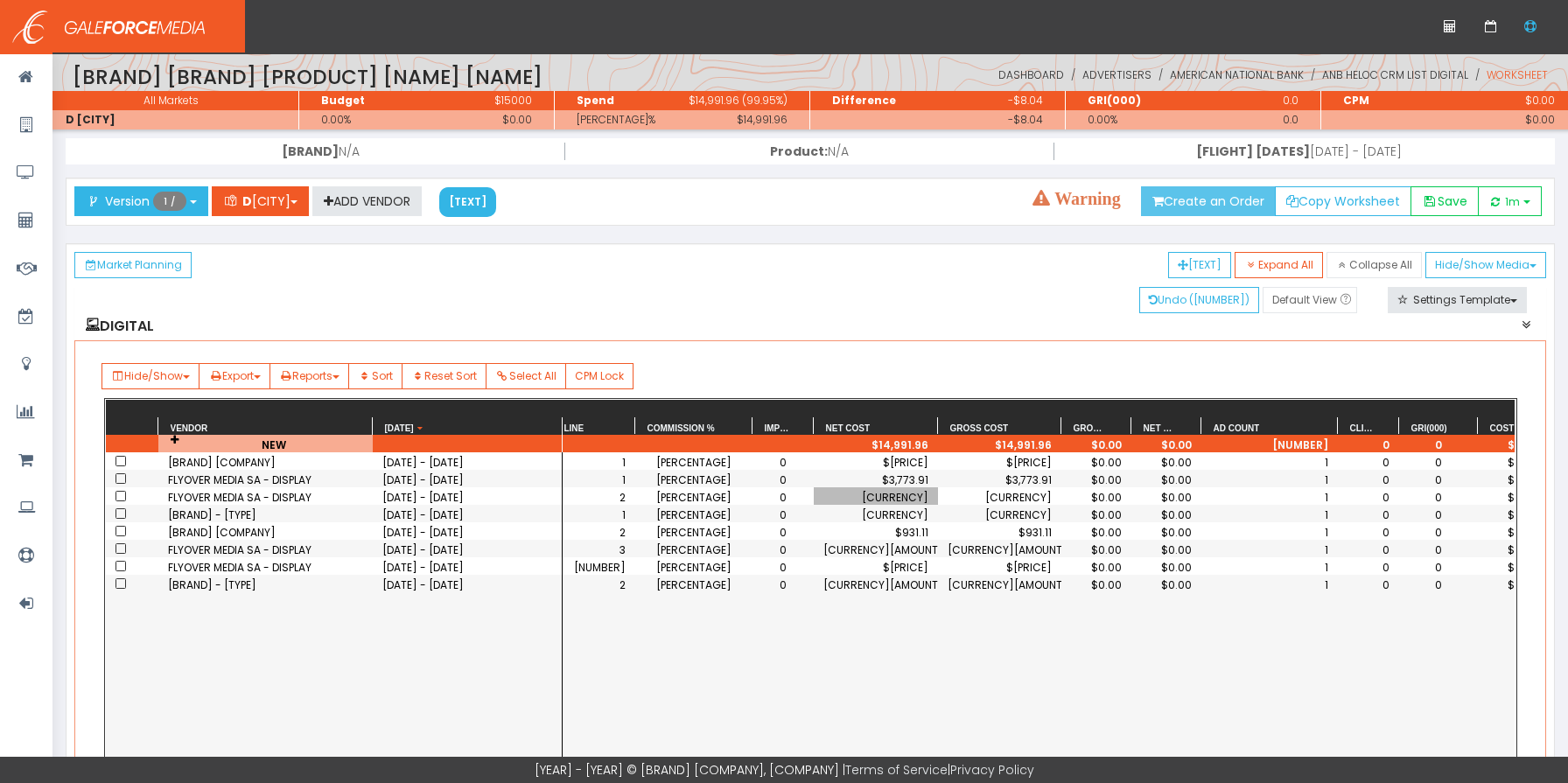 click on "Create an Order" at bounding box center (1208, 201) 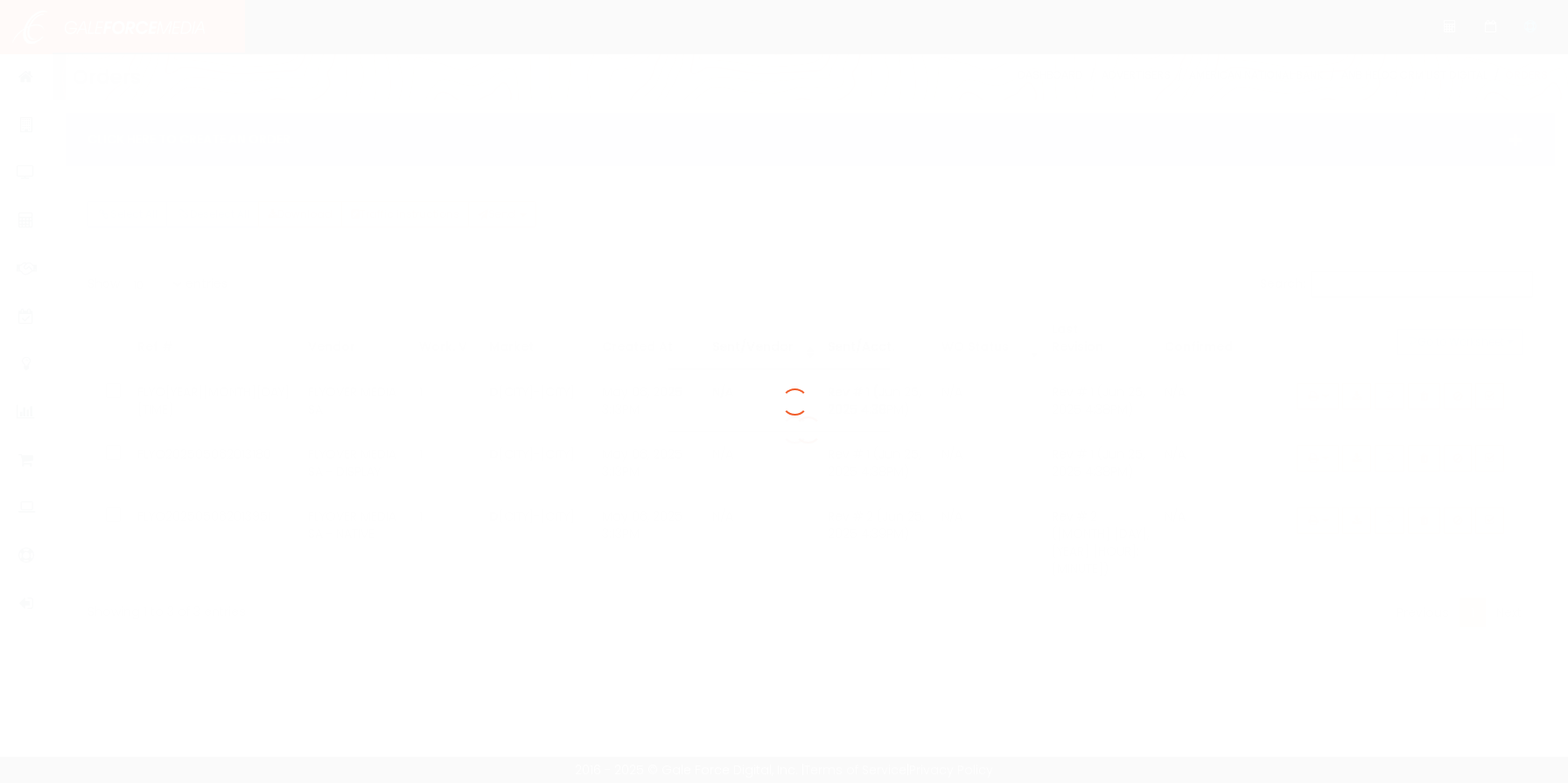 scroll, scrollTop: 0, scrollLeft: 0, axis: both 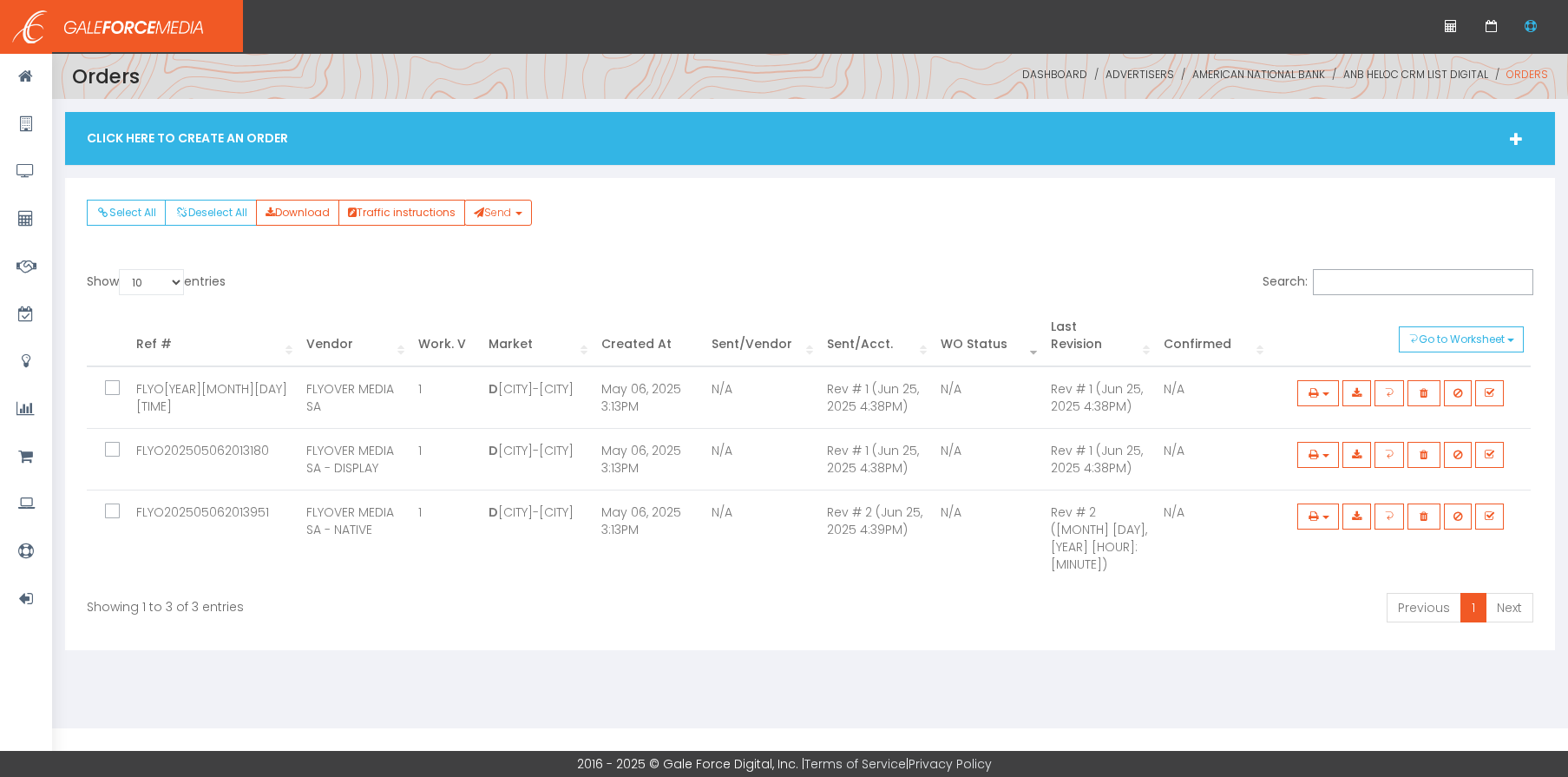 click on "Click Here To Create An Order" at bounding box center (810, 138) 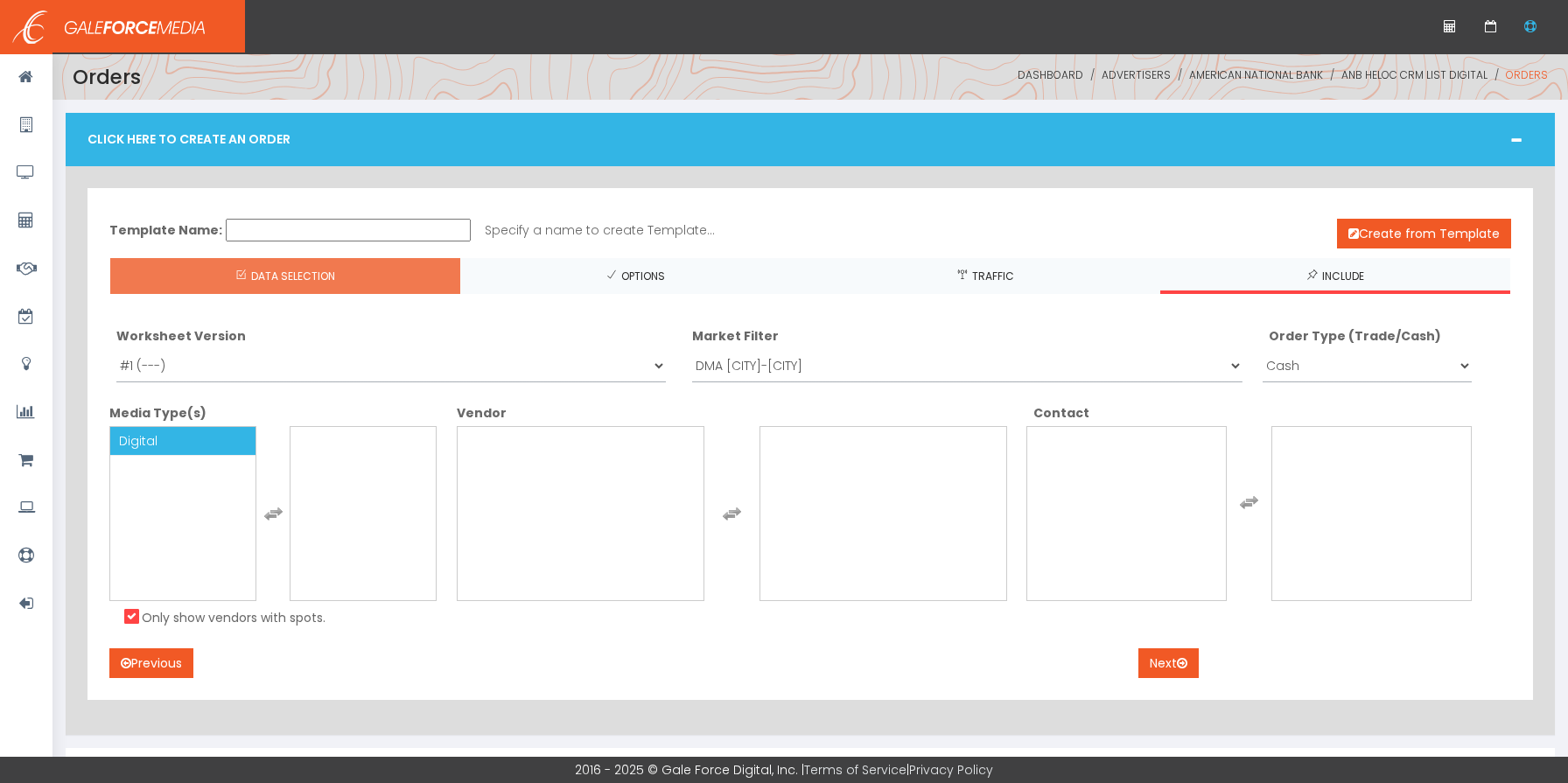 click on "Digital" at bounding box center [183, 441] 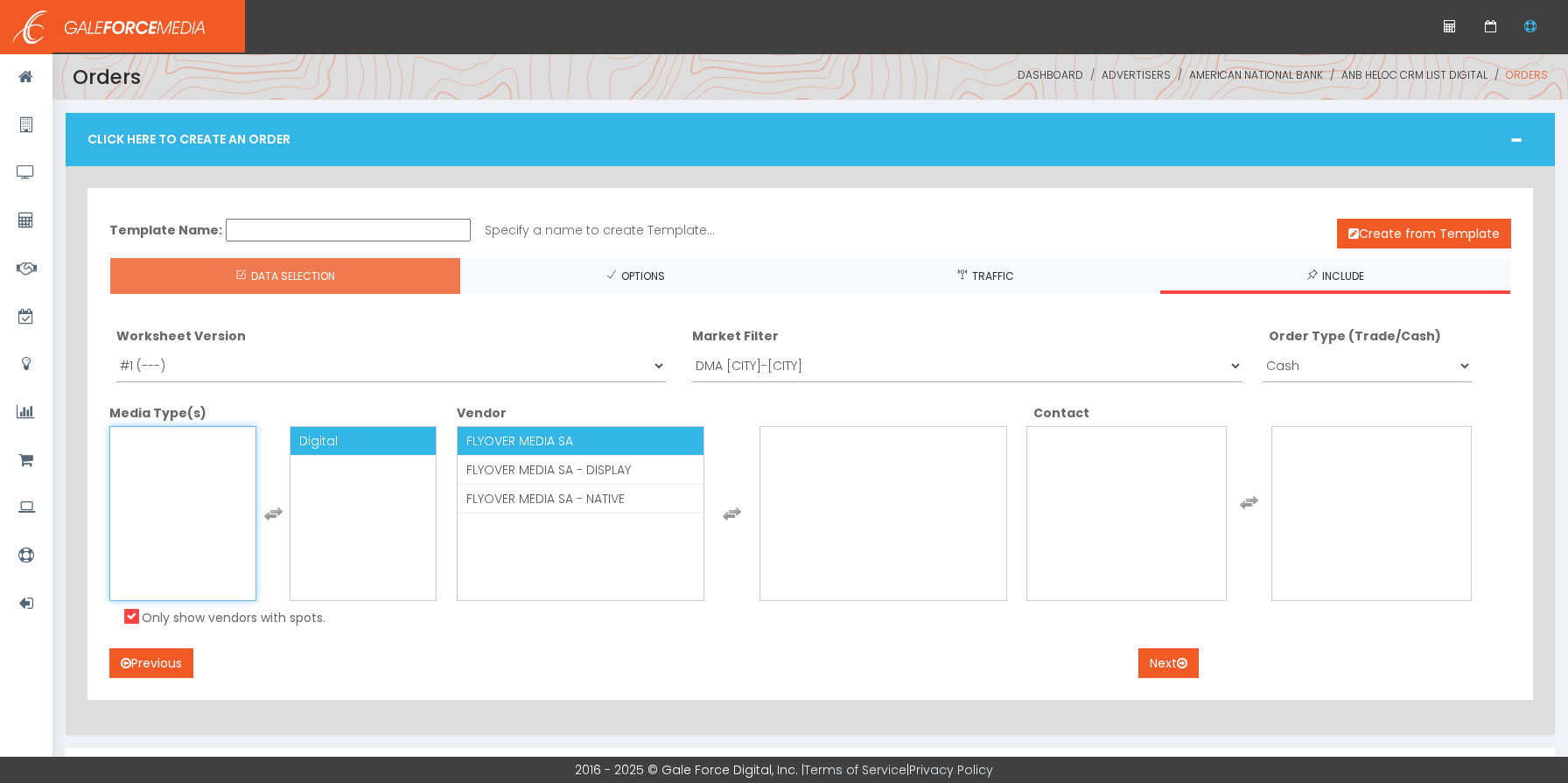 click on "[COMPANY] [COMPANY]" at bounding box center [580, 441] 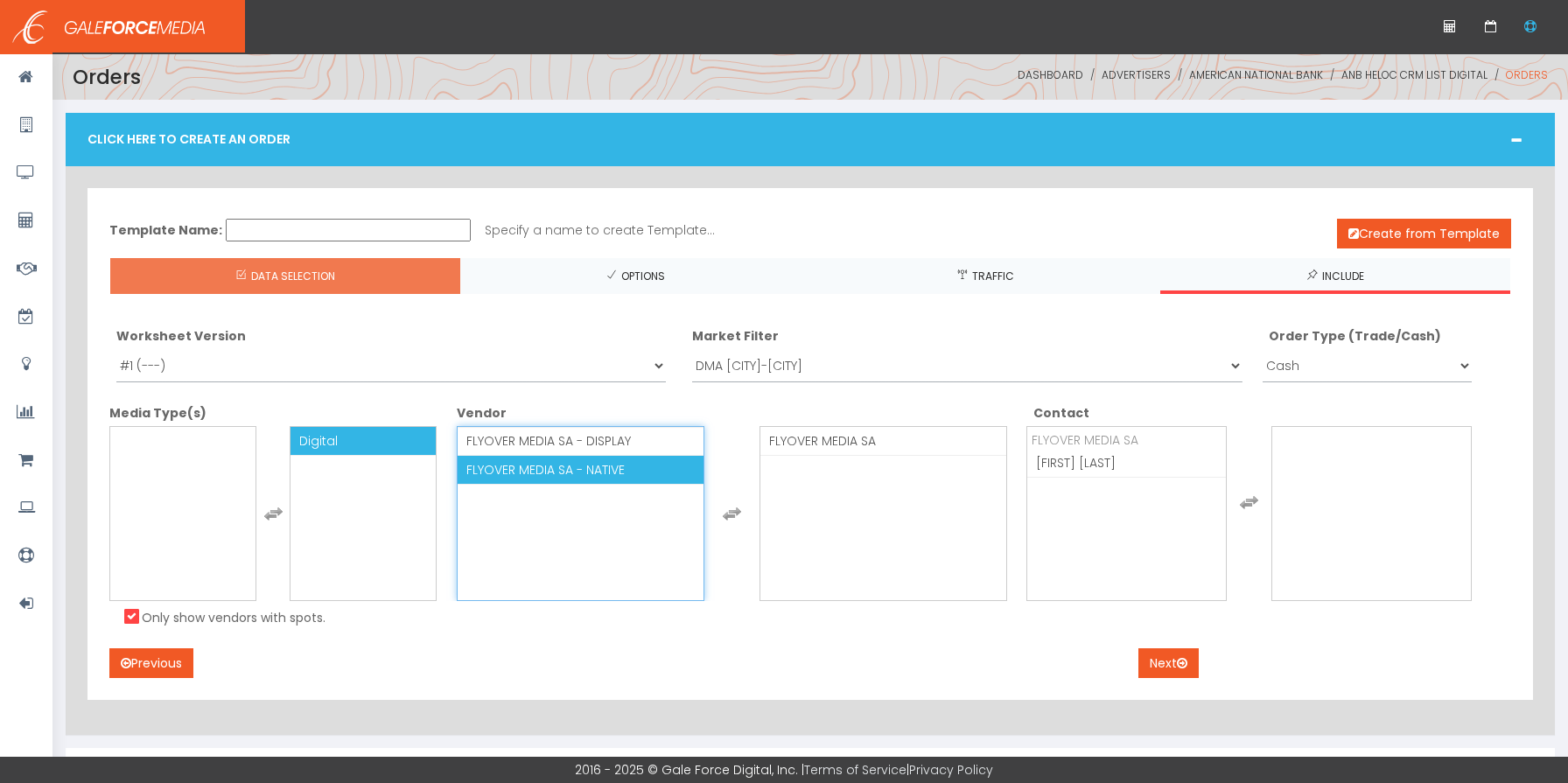 click on "[BRAND] - [TYPE]" at bounding box center (580, 470) 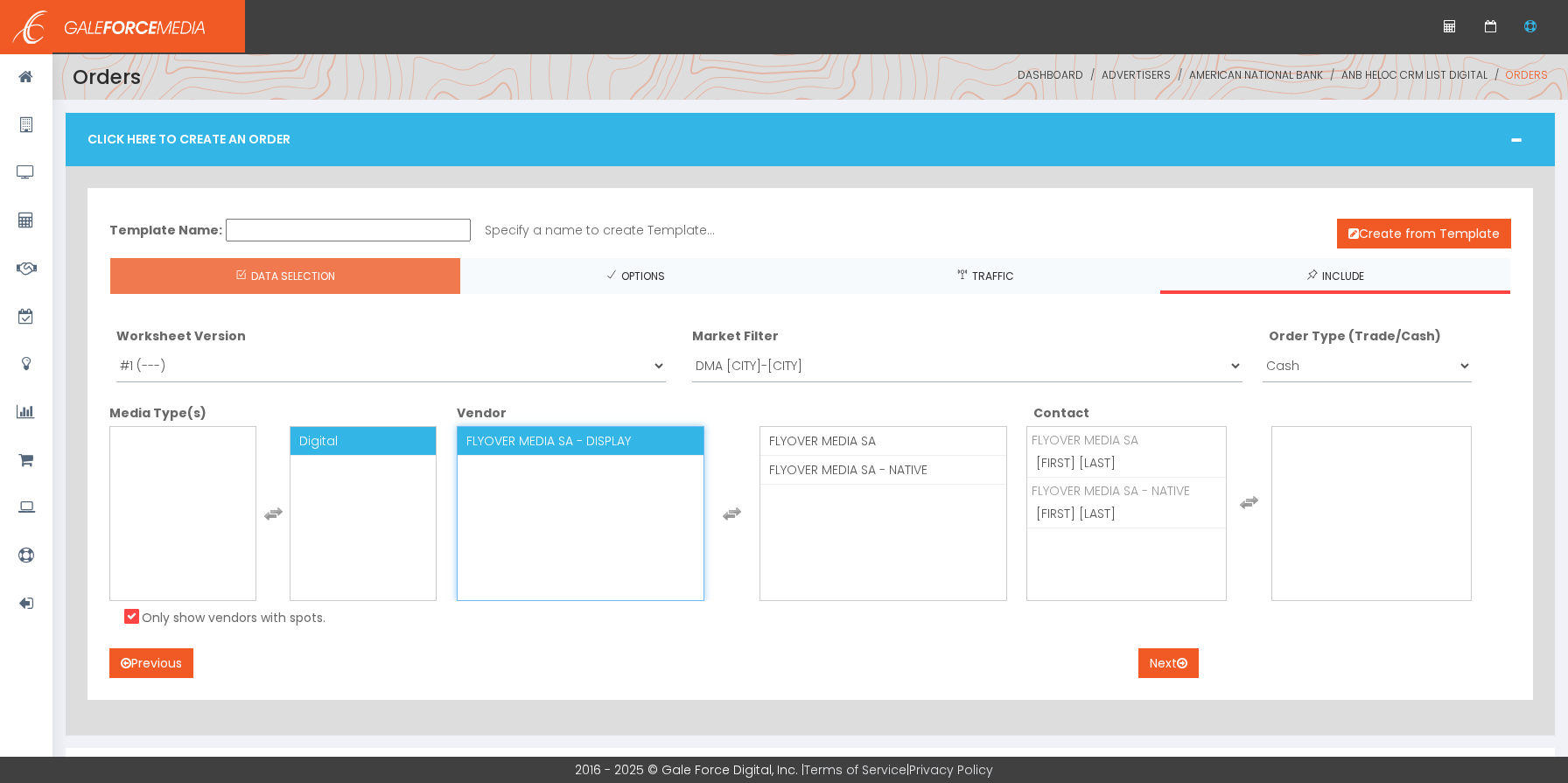 click on "FLYOVER MEDIA SA - DISPLAY" at bounding box center (549, 441) 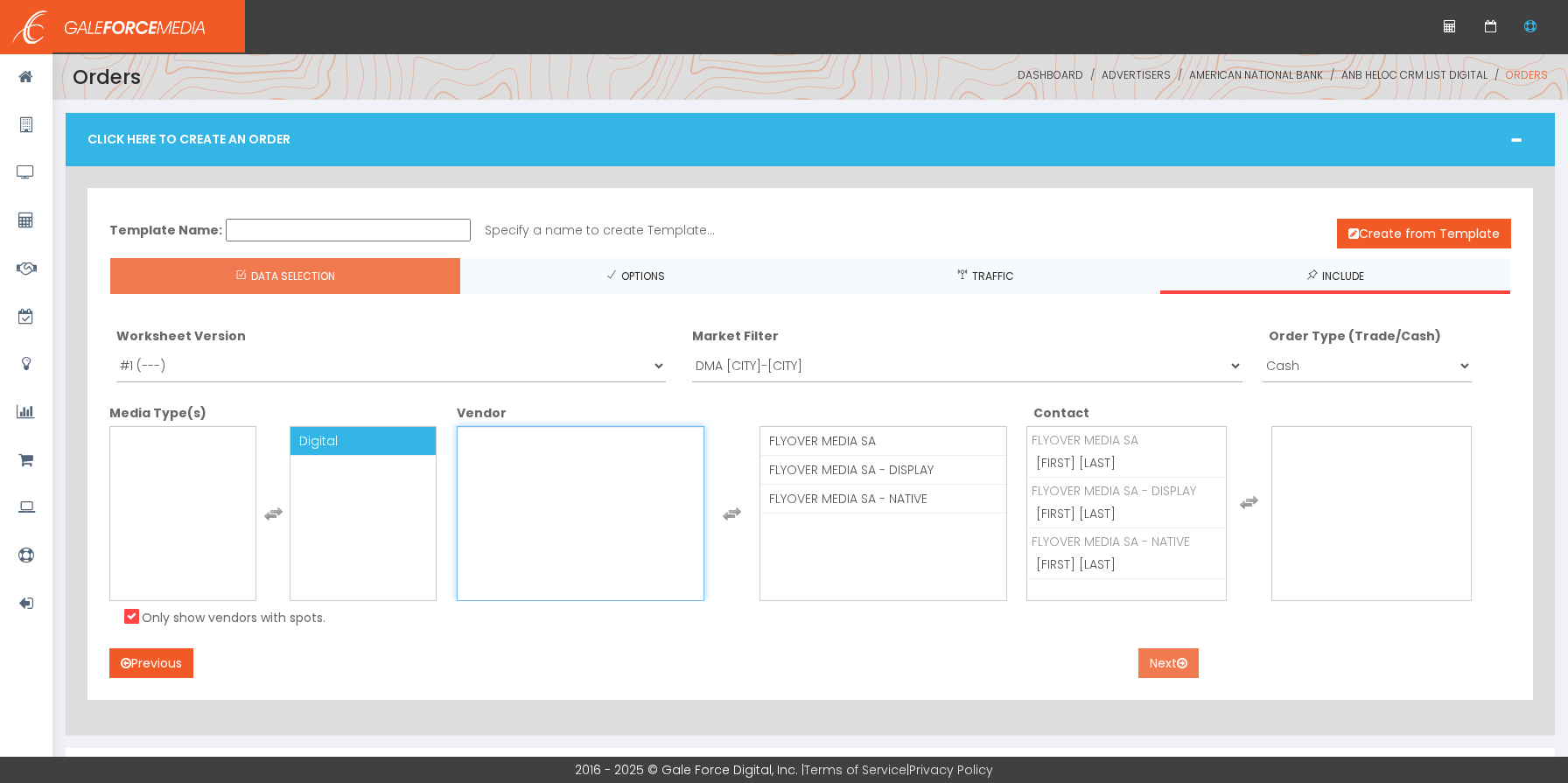 click on "Next" at bounding box center [1168, 663] 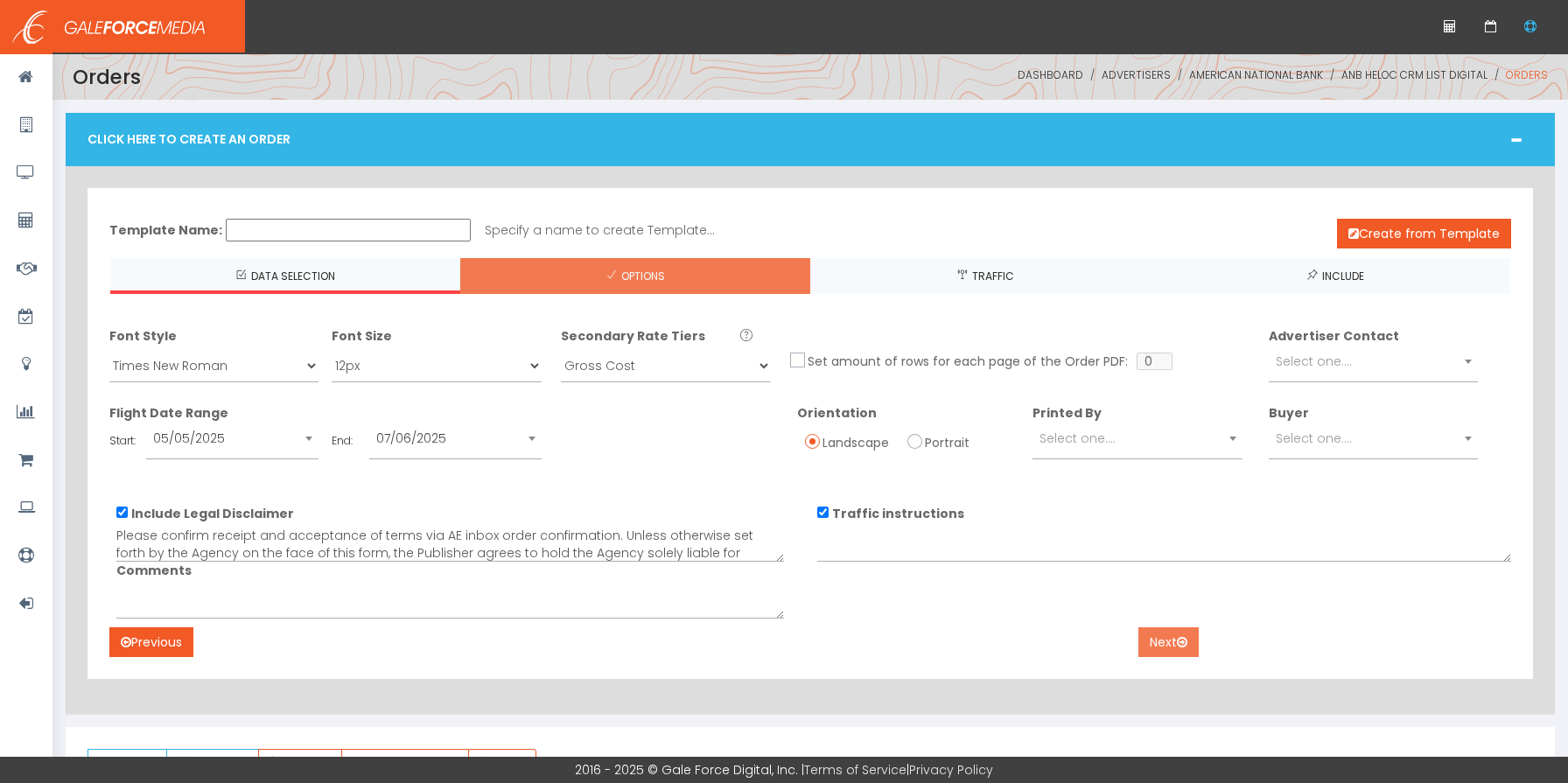 click on "Next" at bounding box center (1168, 642) 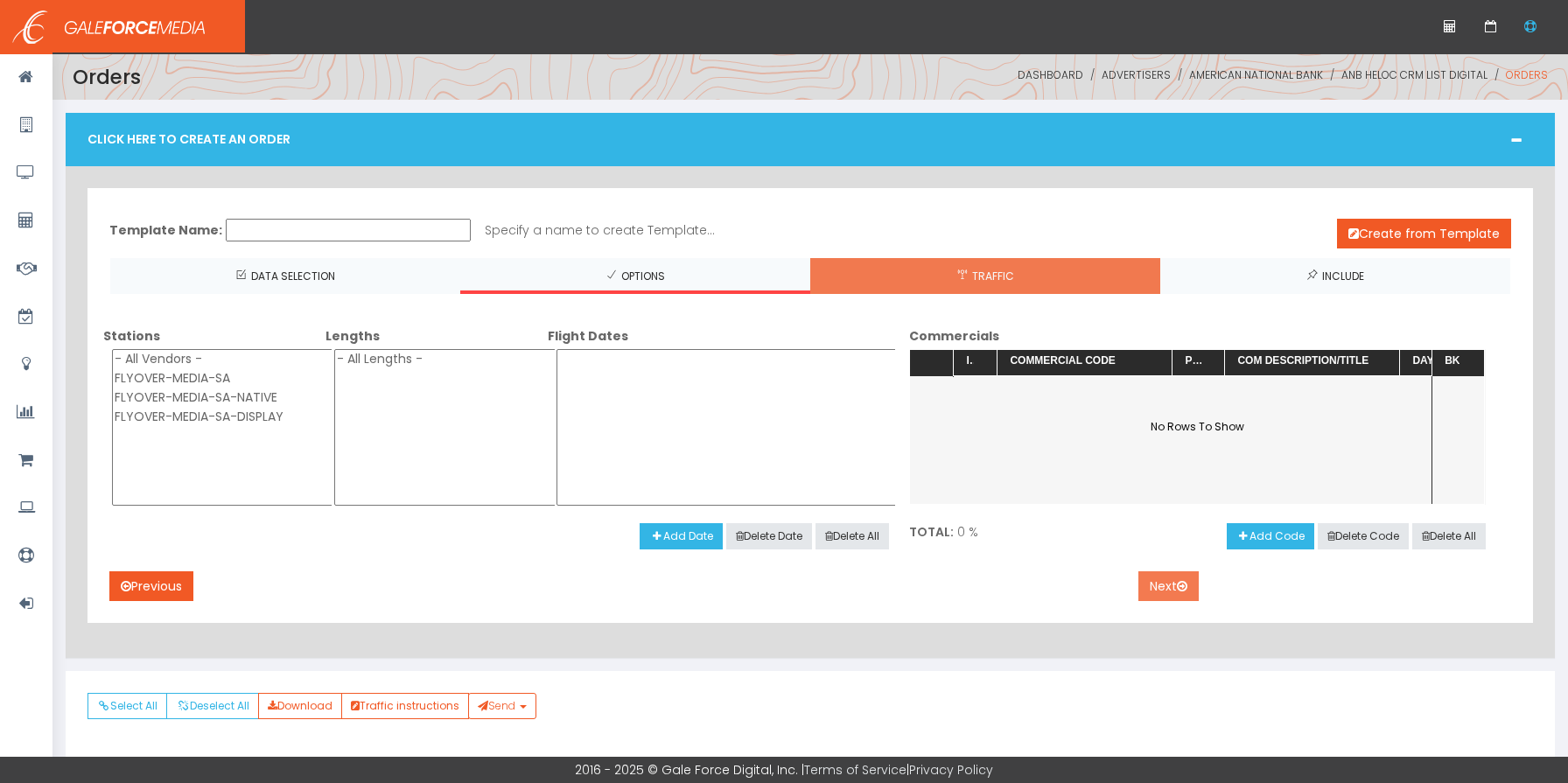 click at bounding box center [1182, 586] 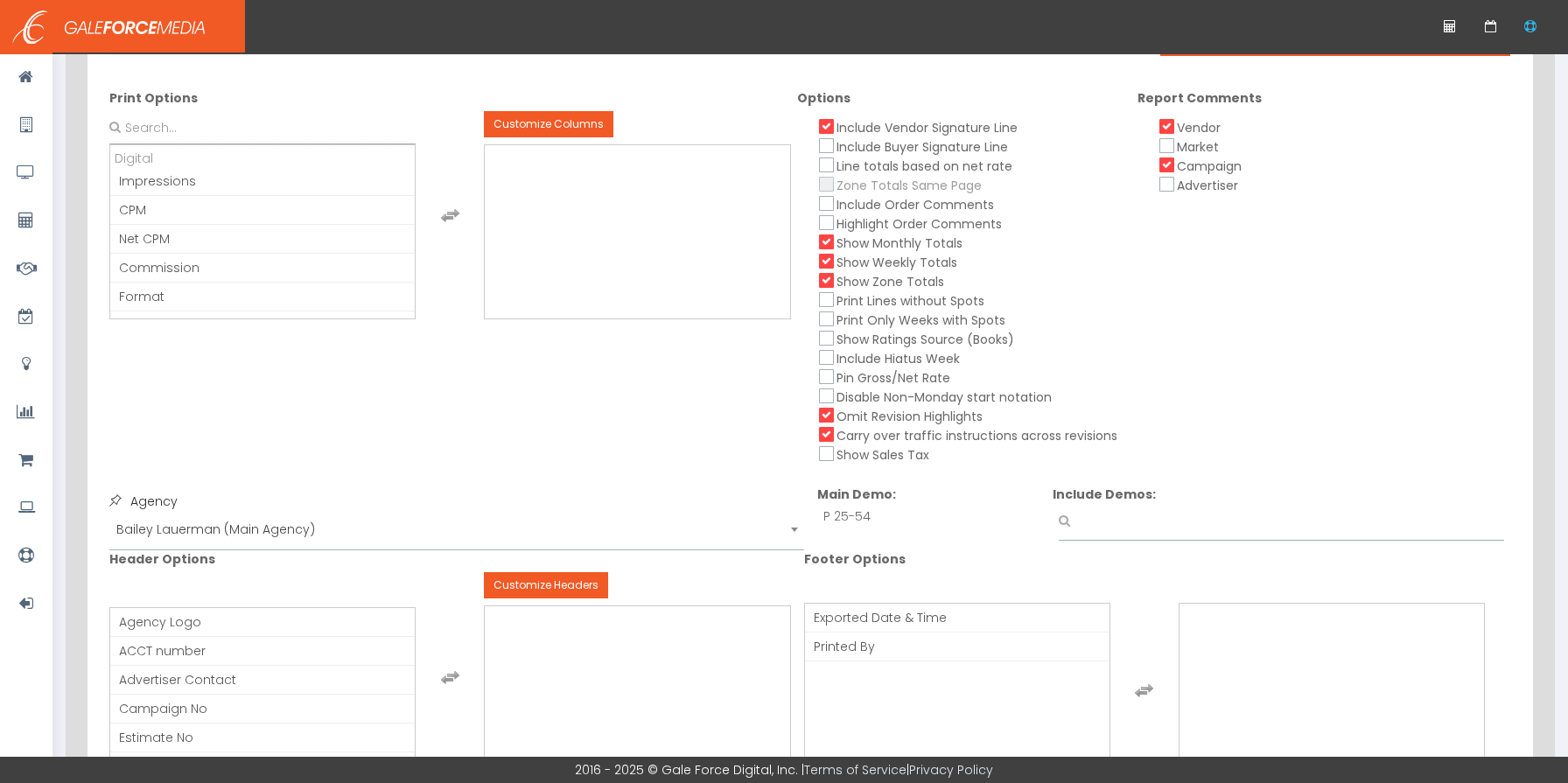 scroll, scrollTop: 524, scrollLeft: 0, axis: vertical 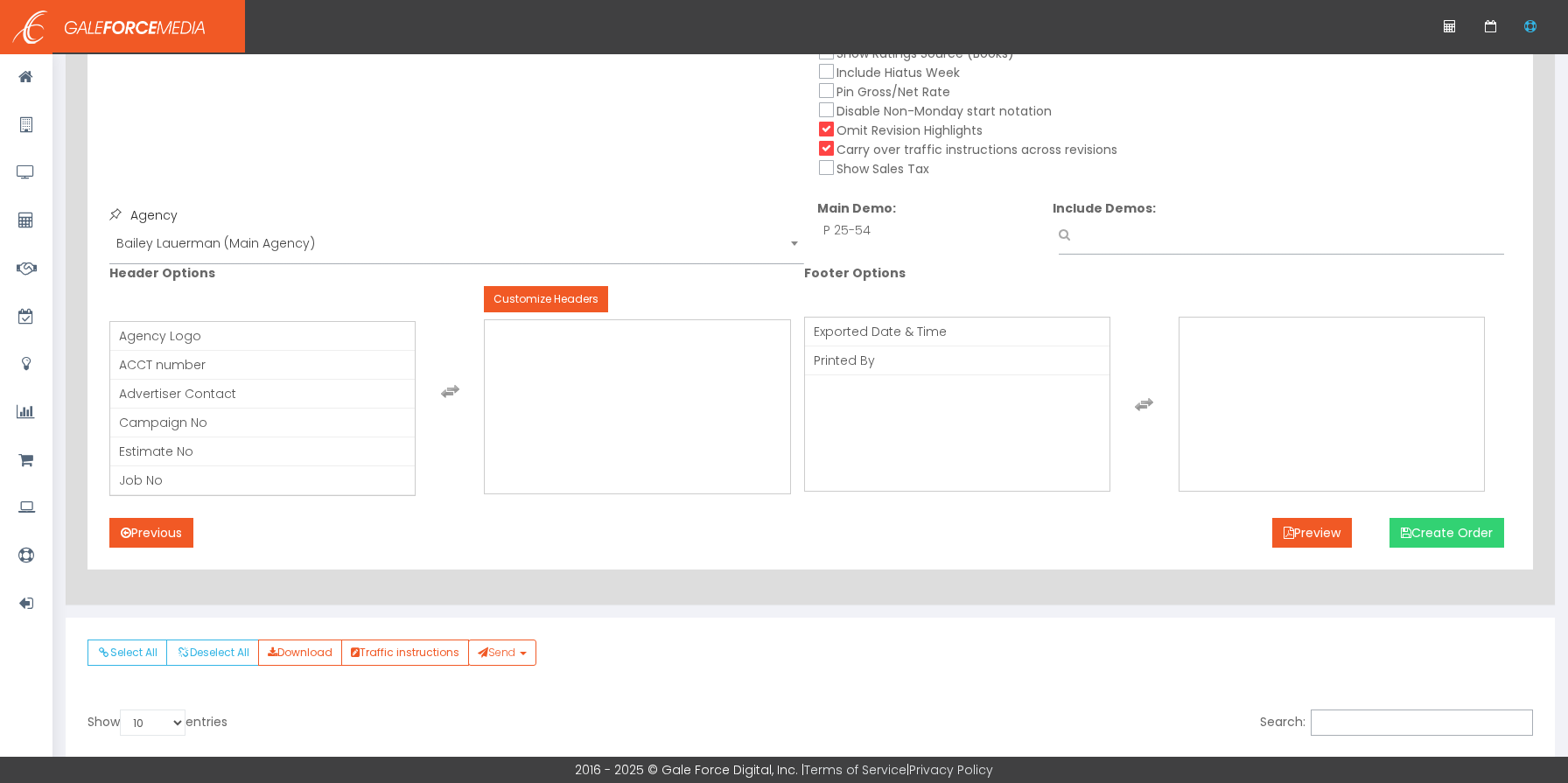 click on "Create Order" at bounding box center (1446, 533) 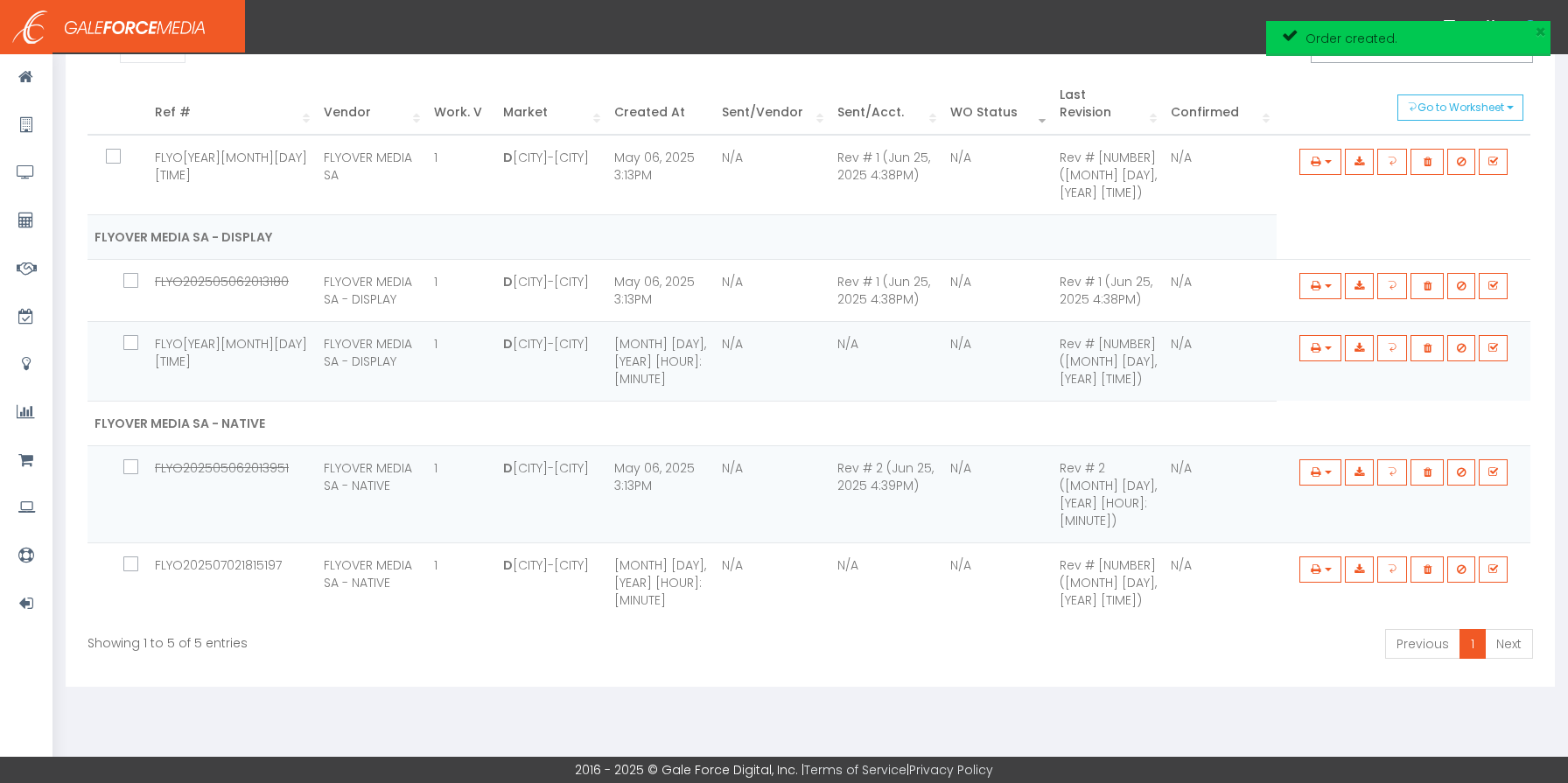 scroll, scrollTop: 0, scrollLeft: 0, axis: both 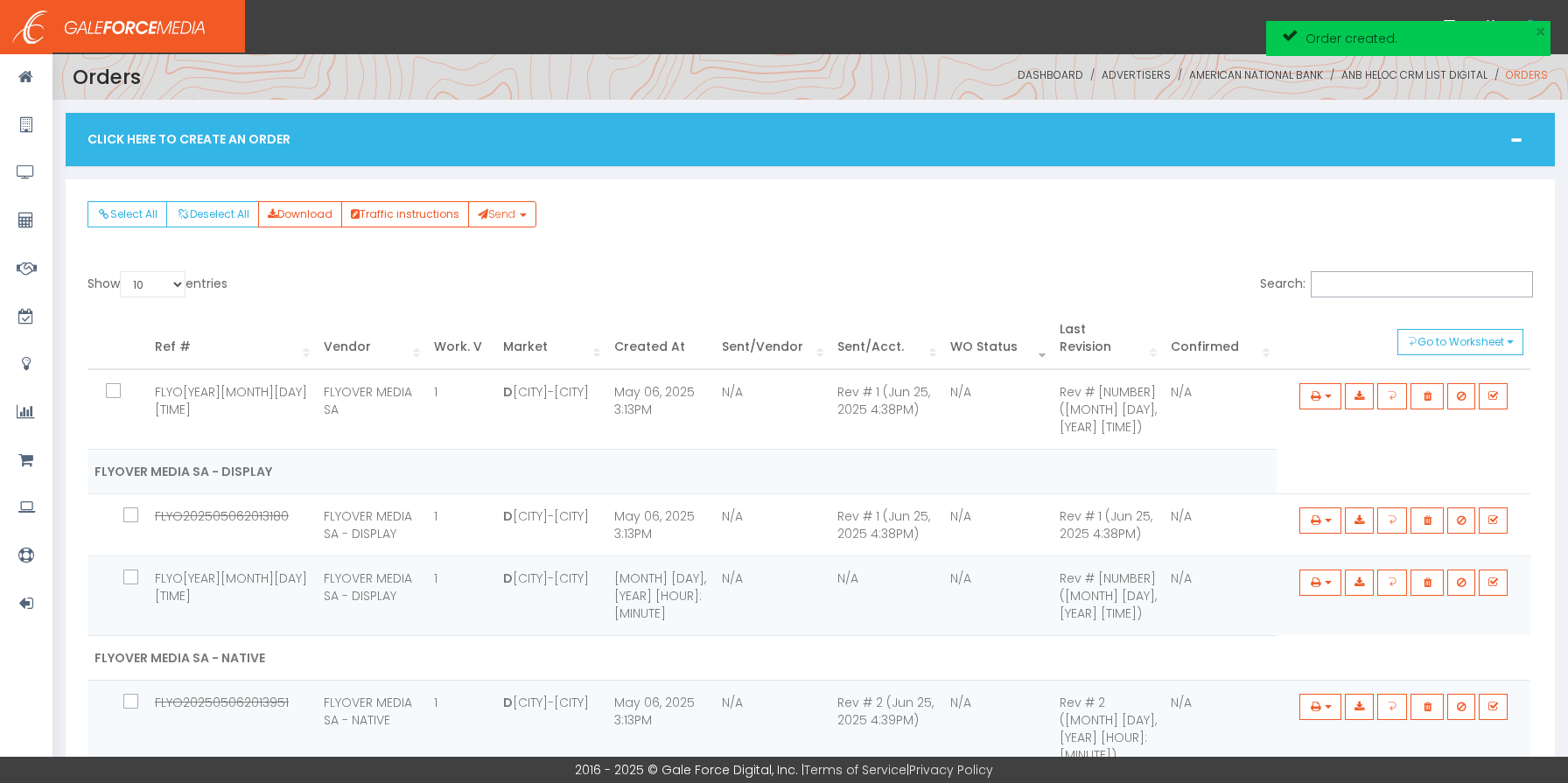 click on "[ID]" at bounding box center (231, 401) 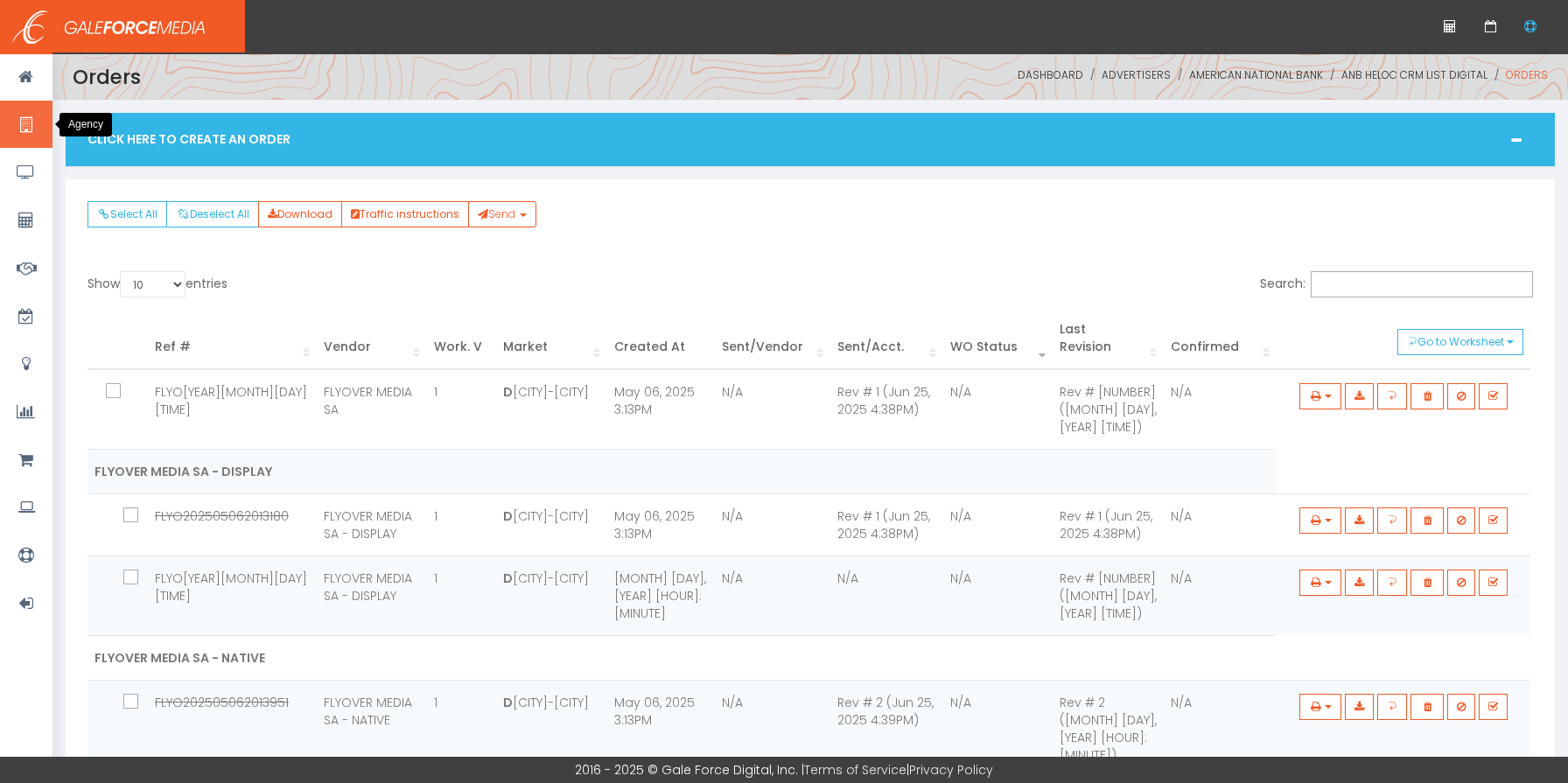 click at bounding box center (26, 124) 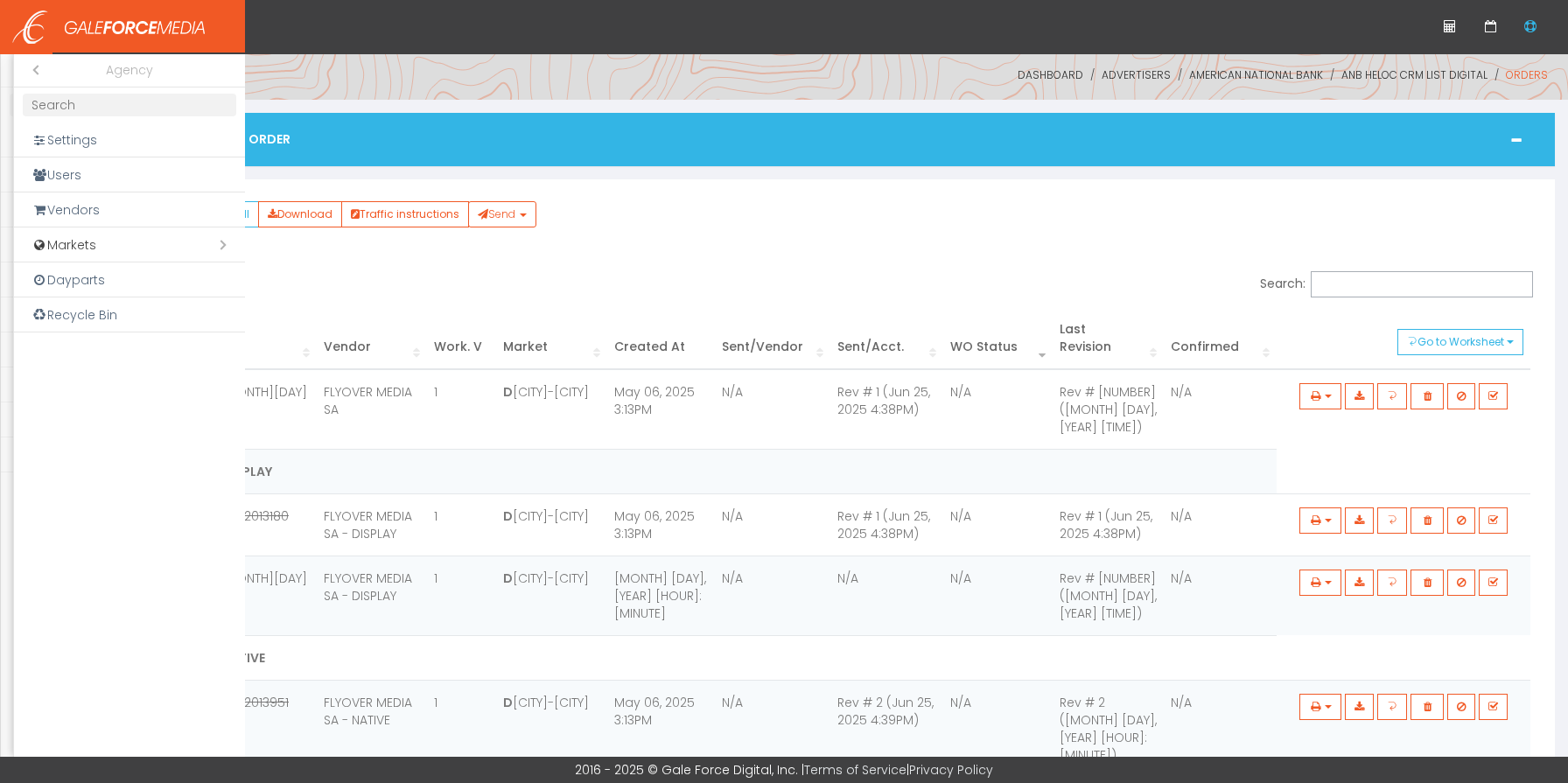 click at bounding box center [784, 391] 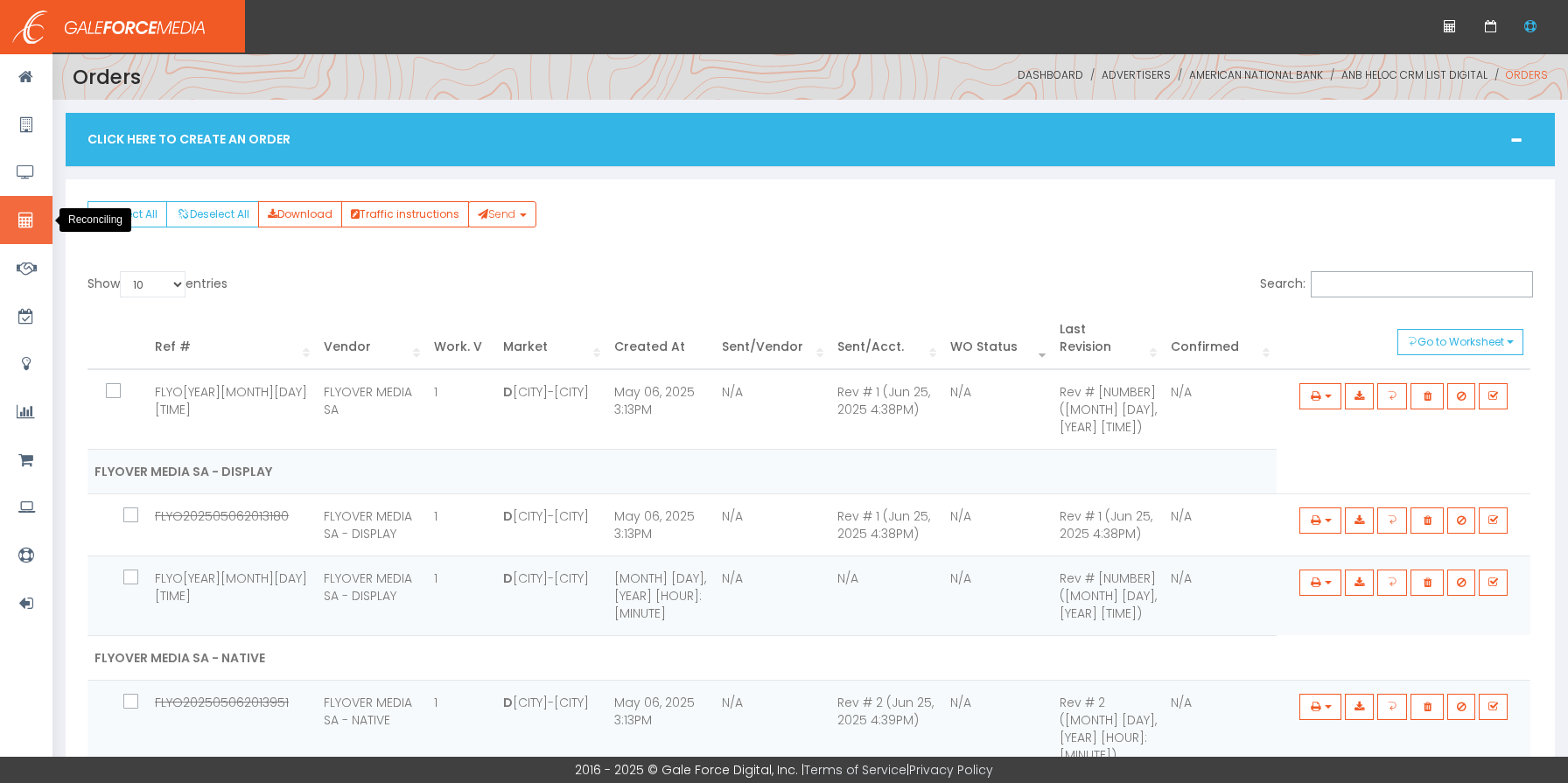 click at bounding box center (26, 220) 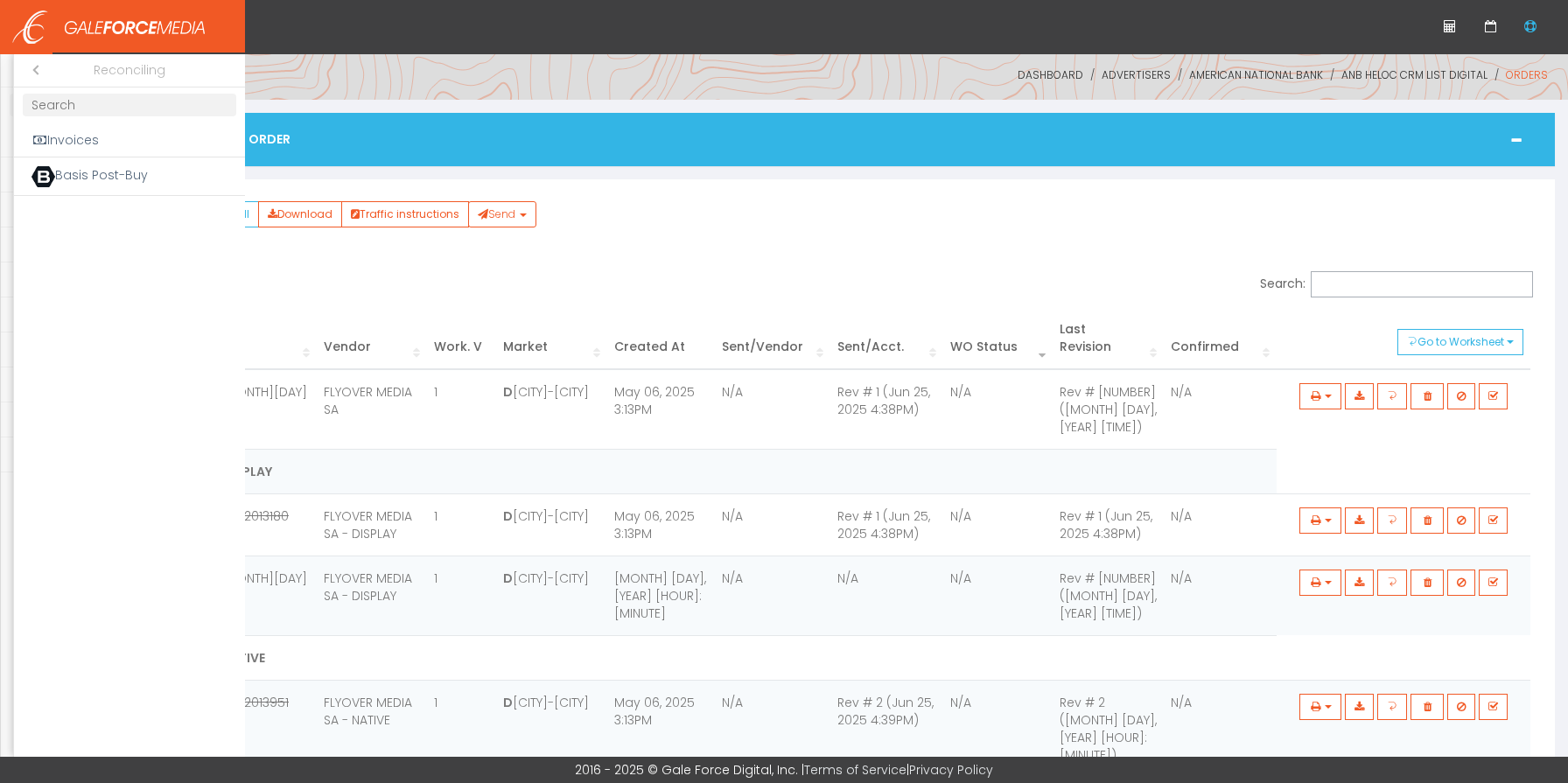 click at bounding box center [784, 391] 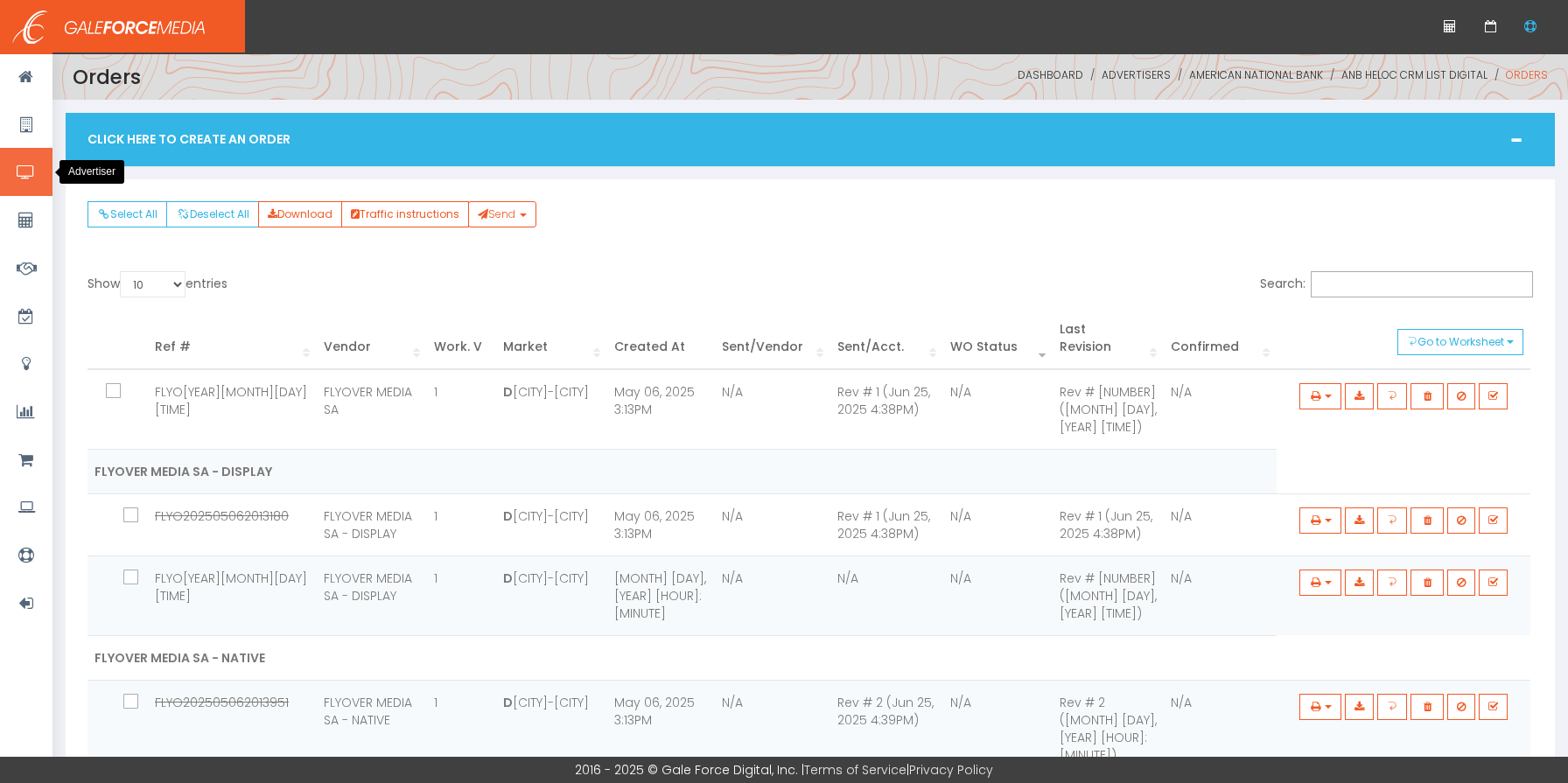 click at bounding box center (26, 171) 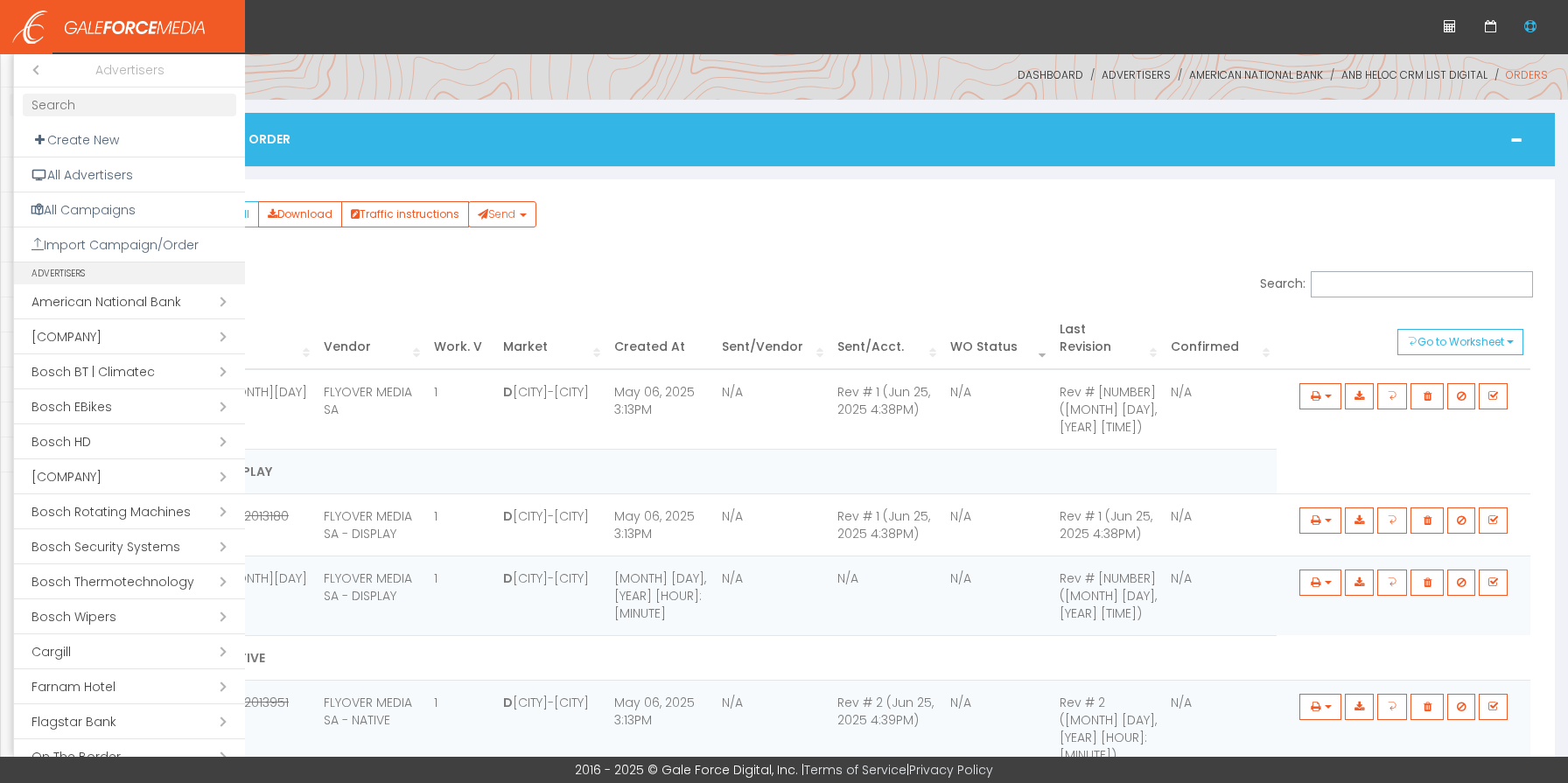 click on "Open submenu (  American National Bank)" at bounding box center (130, 302) 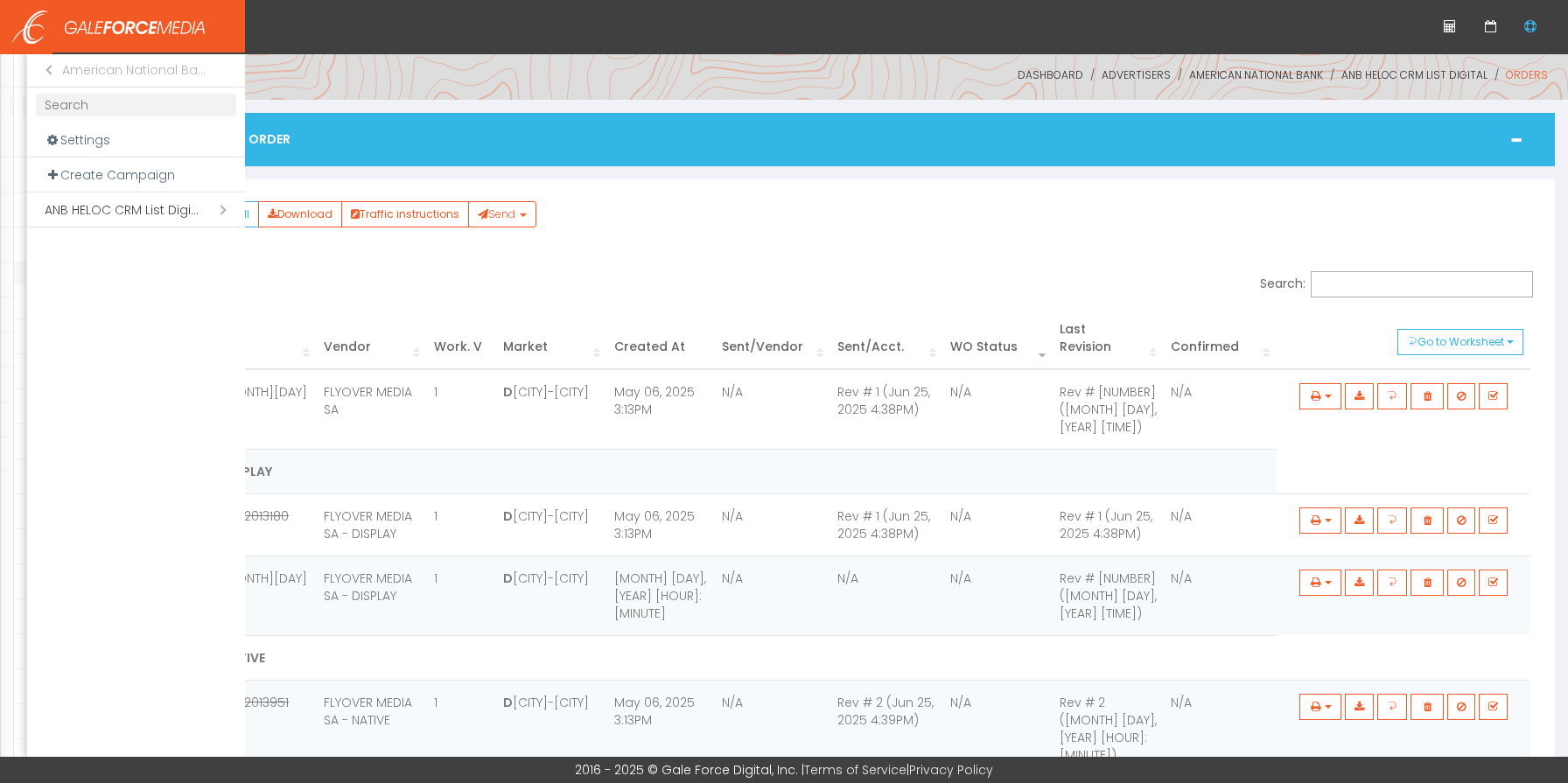 click on "Open submenu (   ANB HELOC CRM List Digital )" at bounding box center (136, 210) 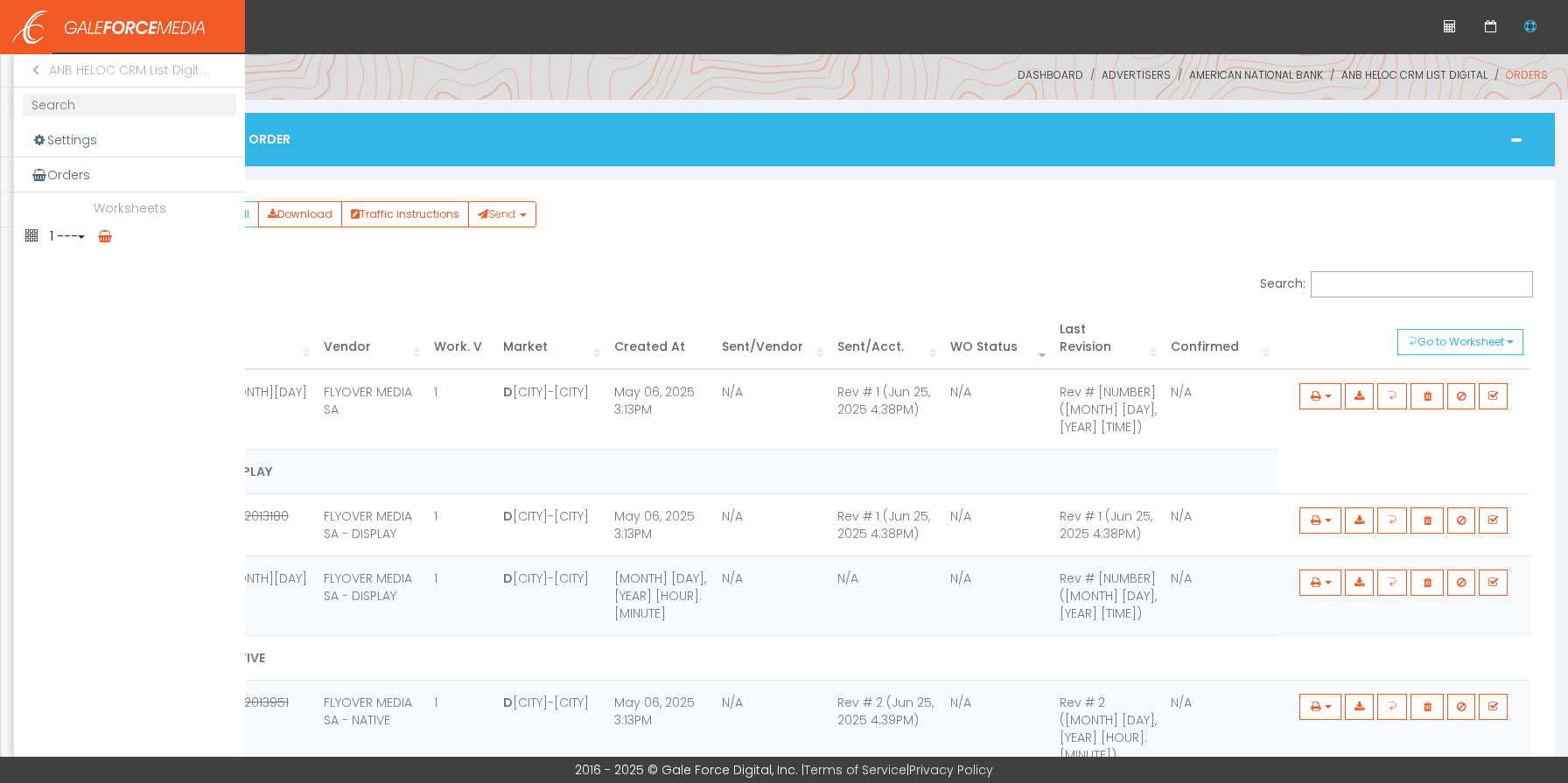 click on "1    ---" at bounding box center [130, 236] 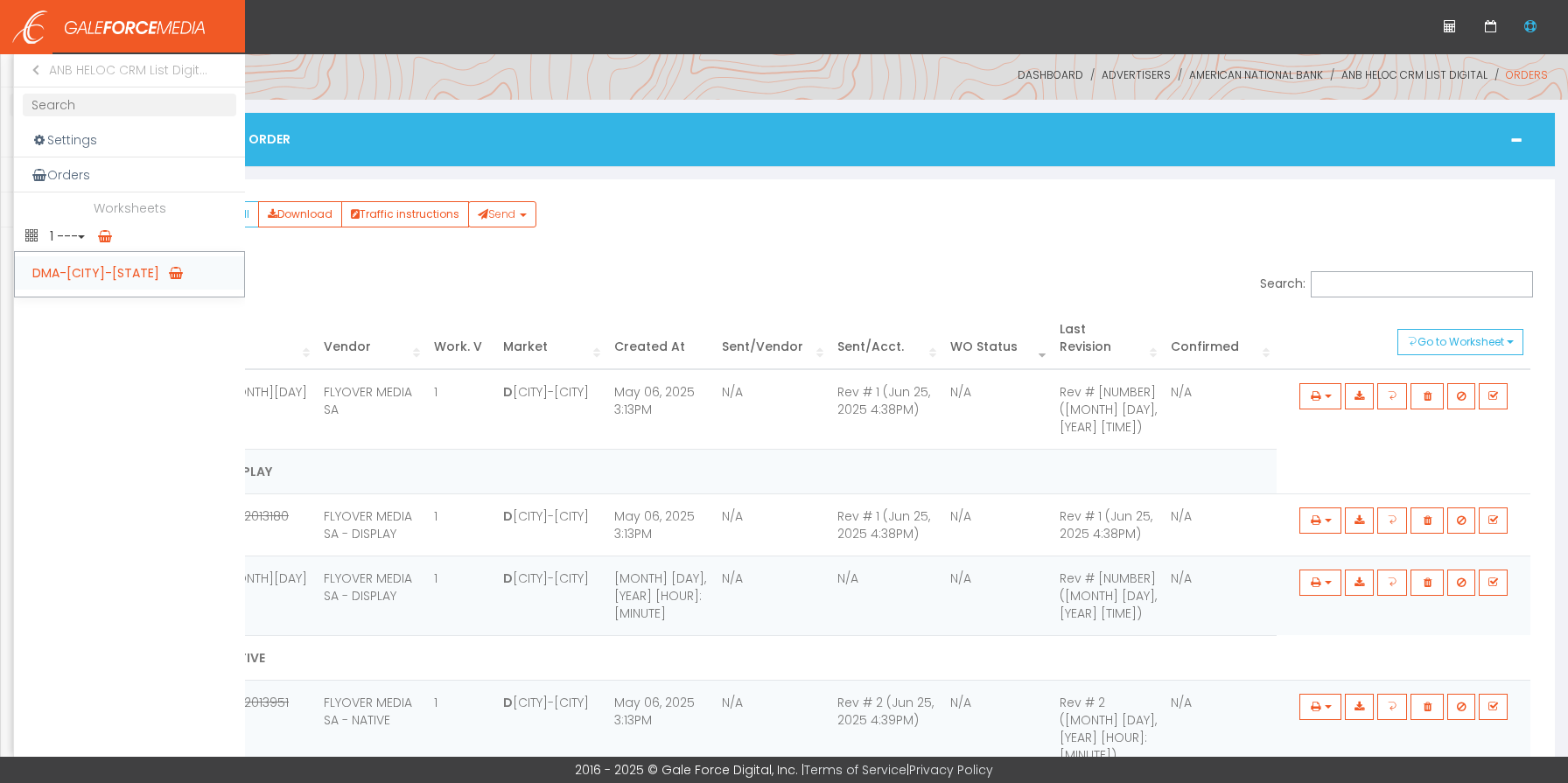 click on "DMA-Minneapolis-St. Pa..." at bounding box center [130, 273] 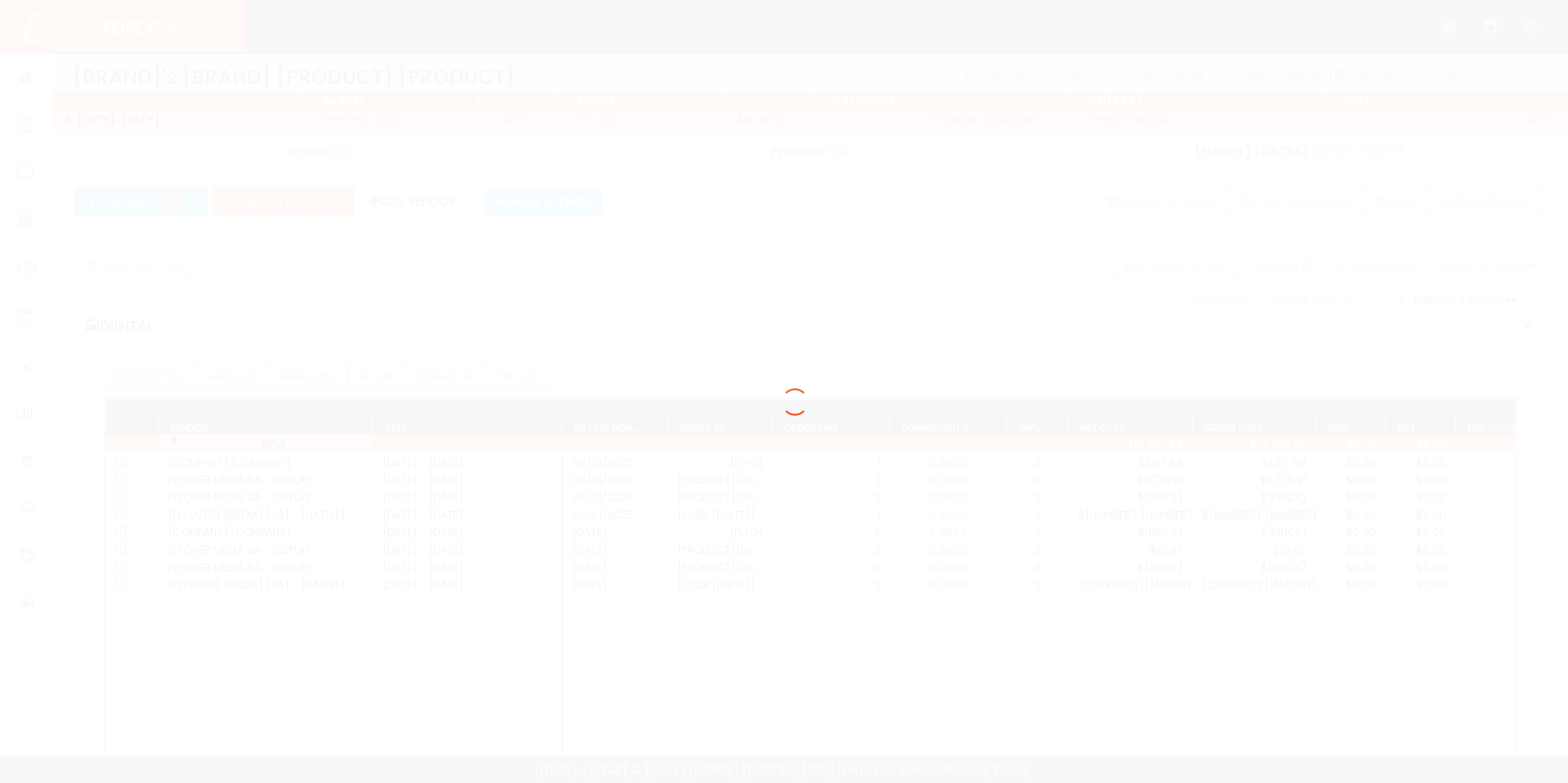scroll, scrollTop: 0, scrollLeft: 0, axis: both 